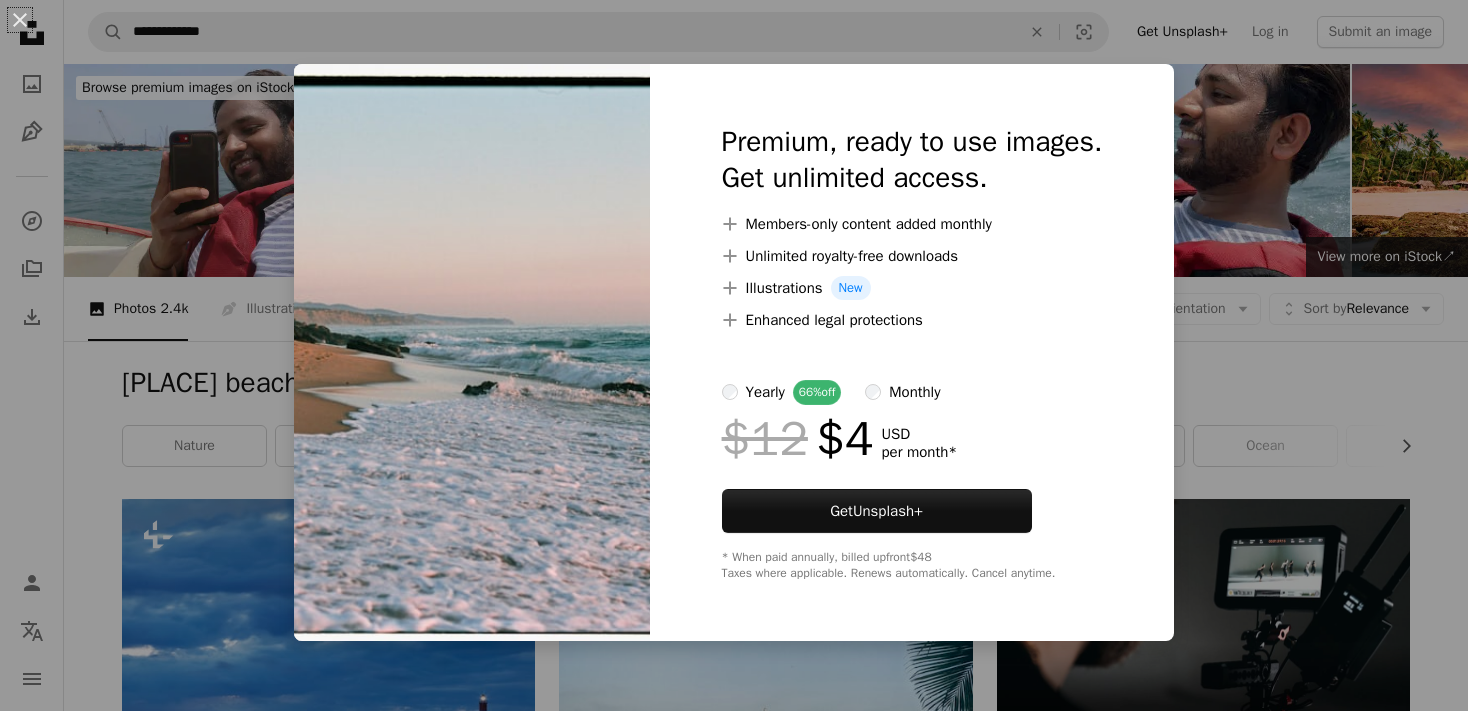 scroll, scrollTop: 1197, scrollLeft: 0, axis: vertical 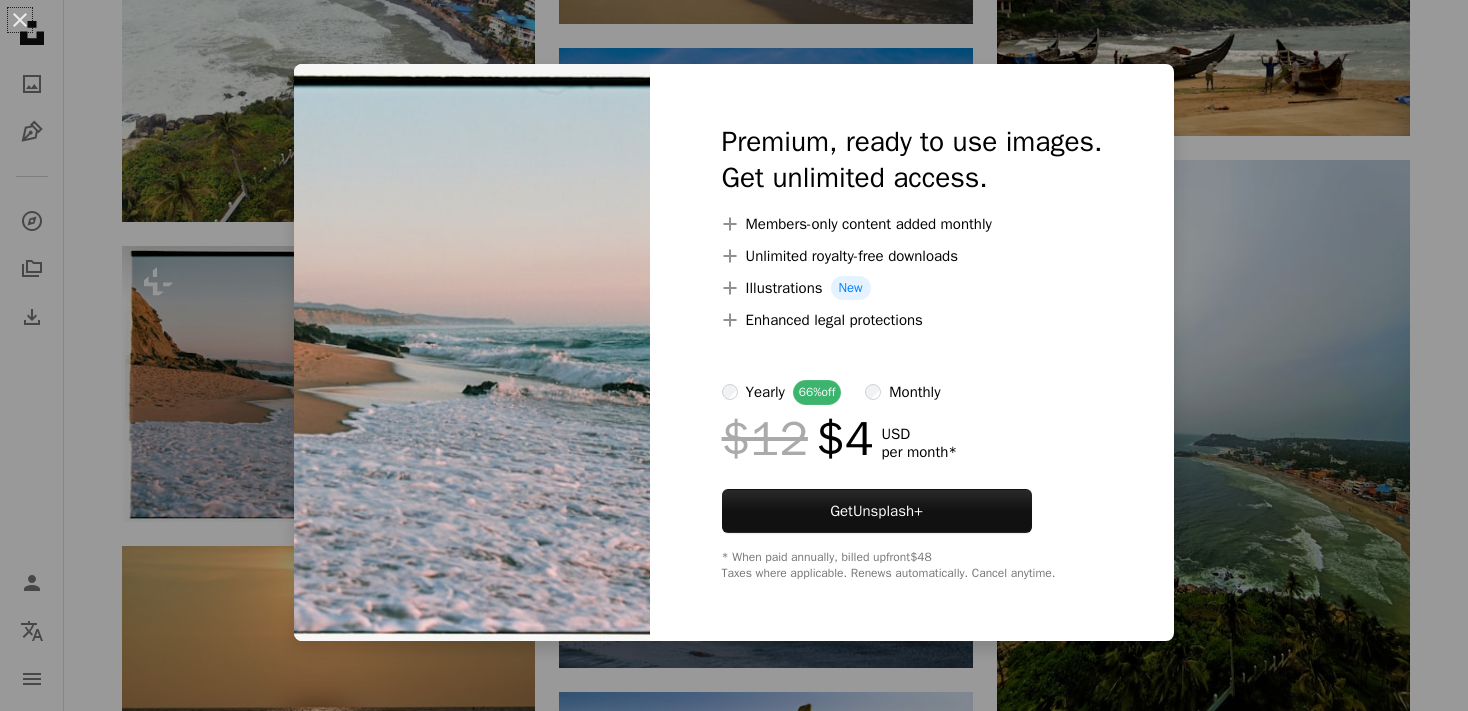 click on "An X shape Premium, ready to use images. Get unlimited access. A plus sign Members-only content added monthly A plus sign Unlimited royalty-free downloads A plus sign Illustrations  New A plus sign Enhanced legal protections yearly 66%  off monthly $12   $4 USD per month * Get  Unsplash+ * When paid annually, billed upfront  $48 Taxes where applicable. Renews automatically. Cancel anytime." at bounding box center [734, 355] 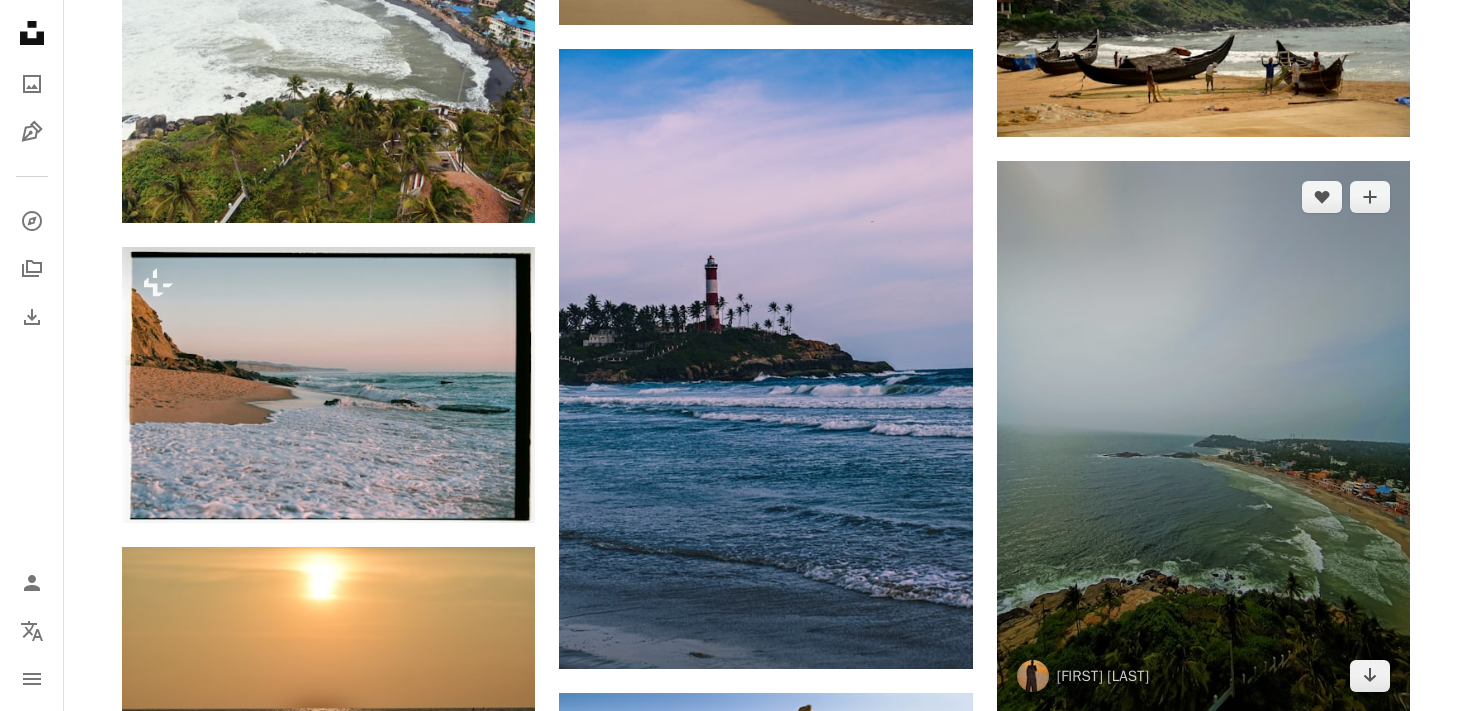 scroll, scrollTop: 0, scrollLeft: 0, axis: both 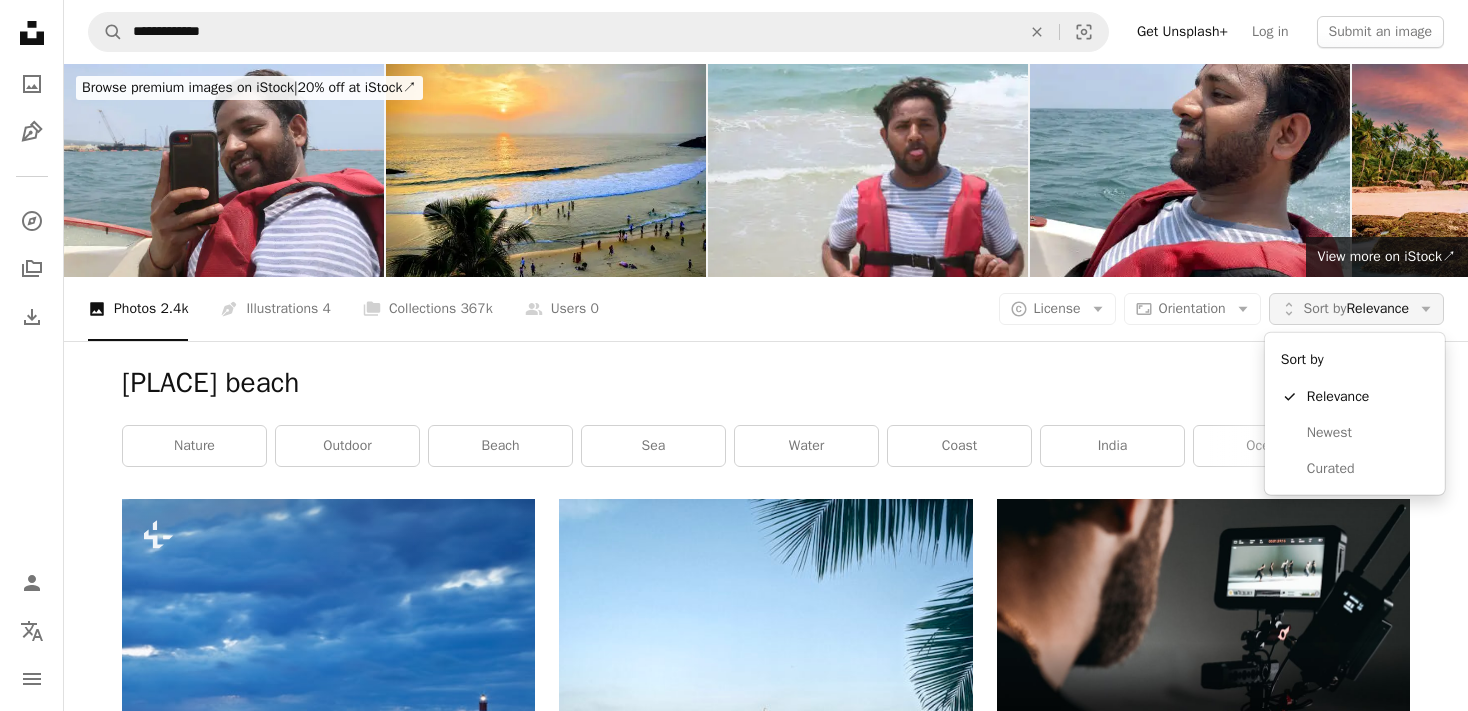 click on "Sort by" at bounding box center (1325, 308) 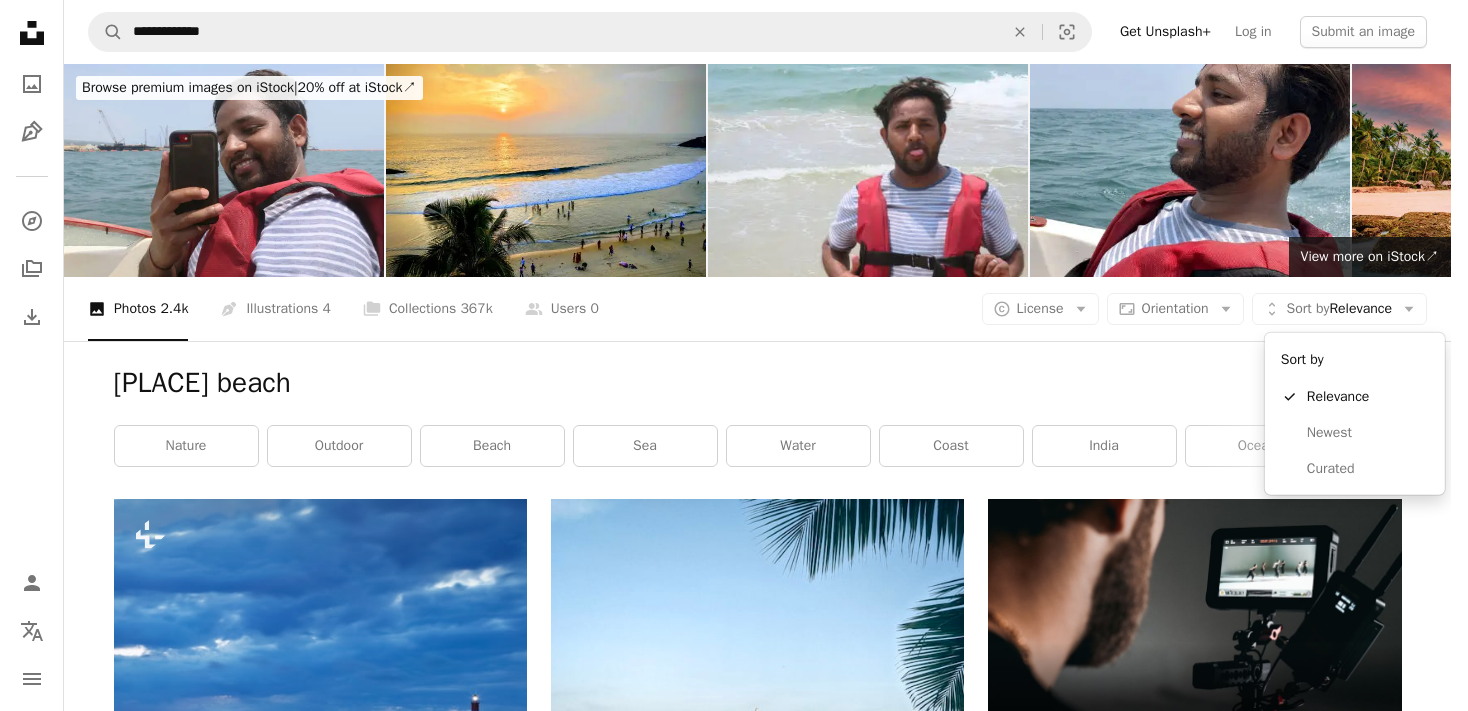 click on "**********" at bounding box center (725, 355) 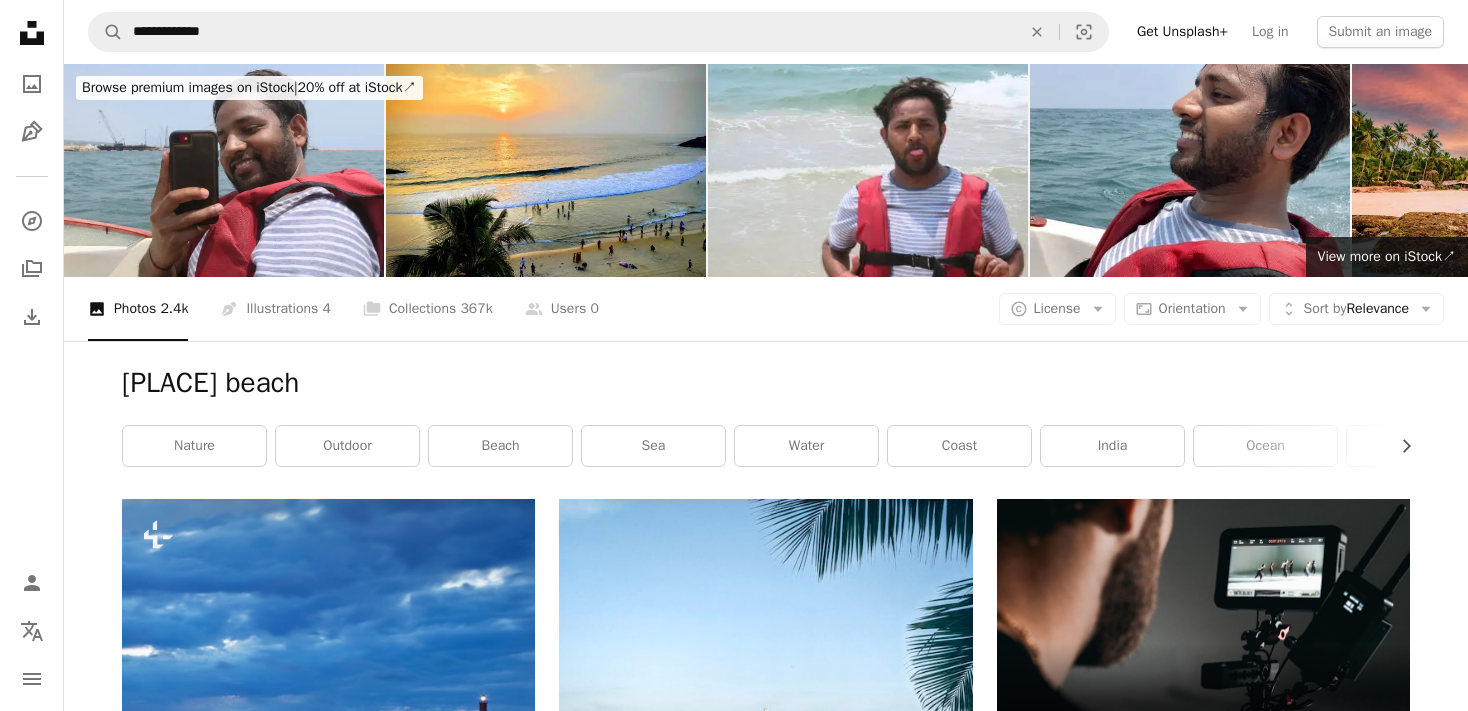 click on "Arrow down" 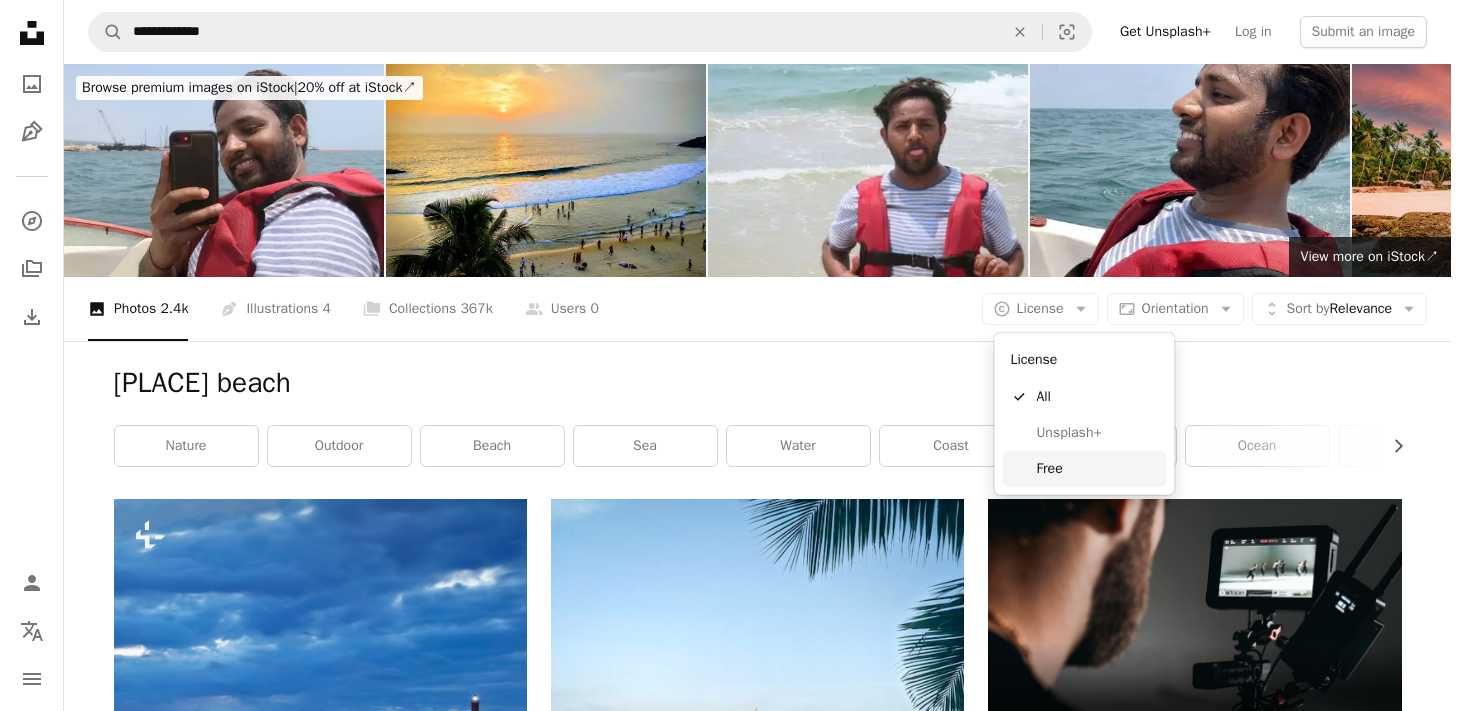click on "Free" at bounding box center (1097, 469) 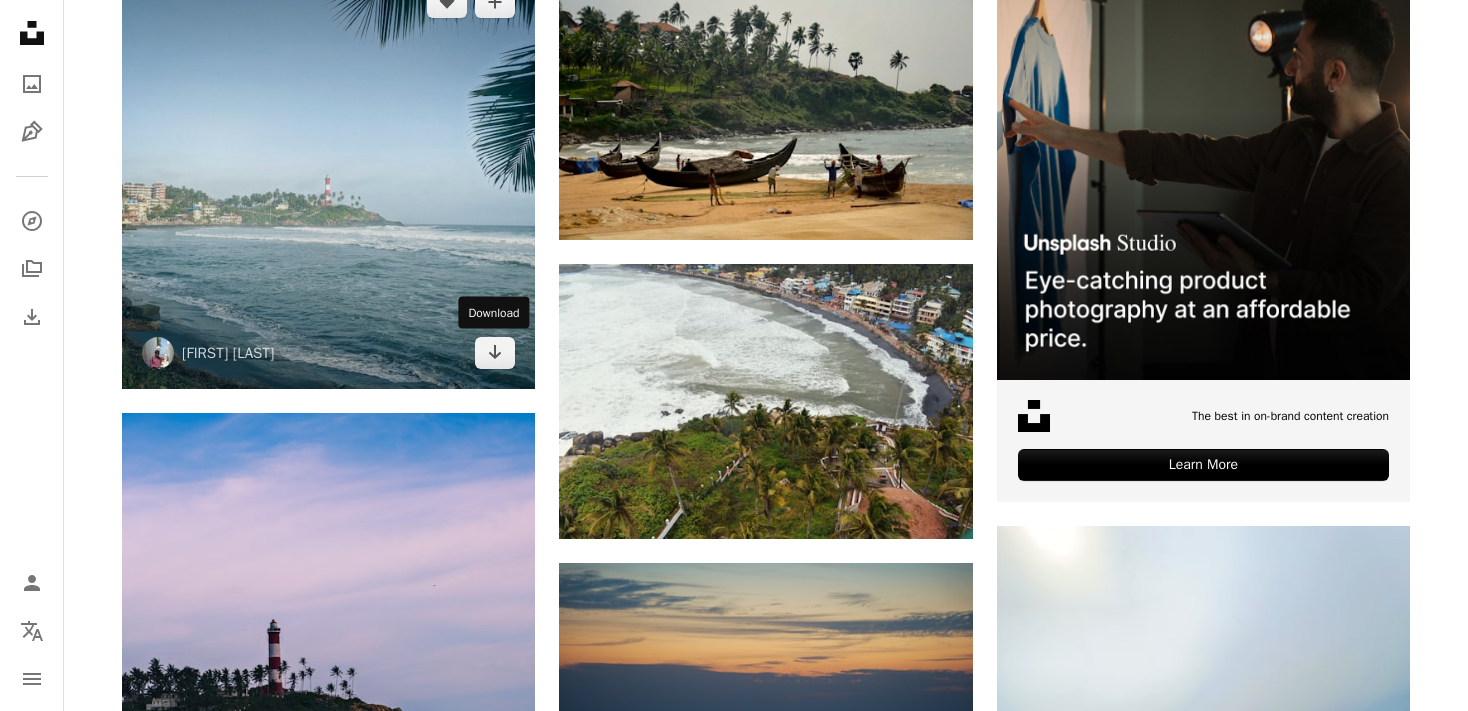 scroll, scrollTop: 535, scrollLeft: 0, axis: vertical 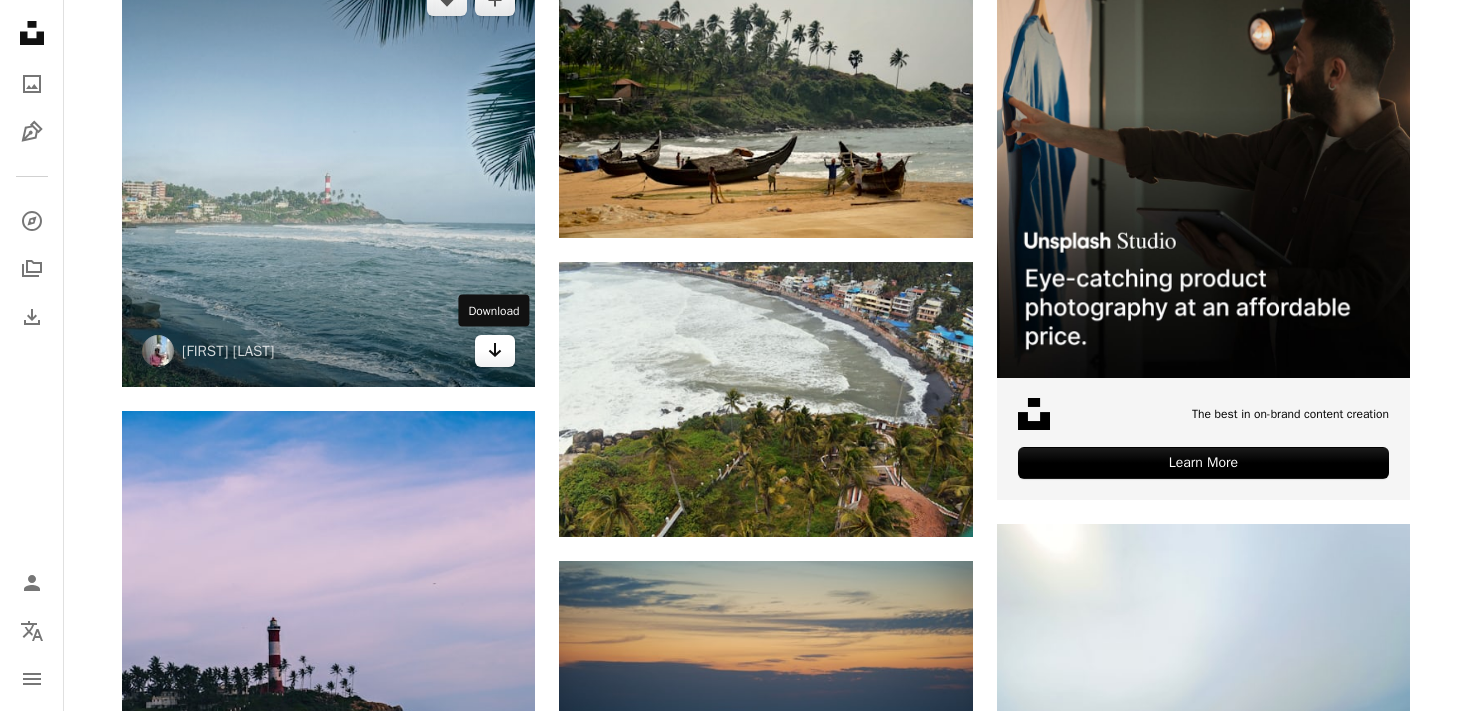click 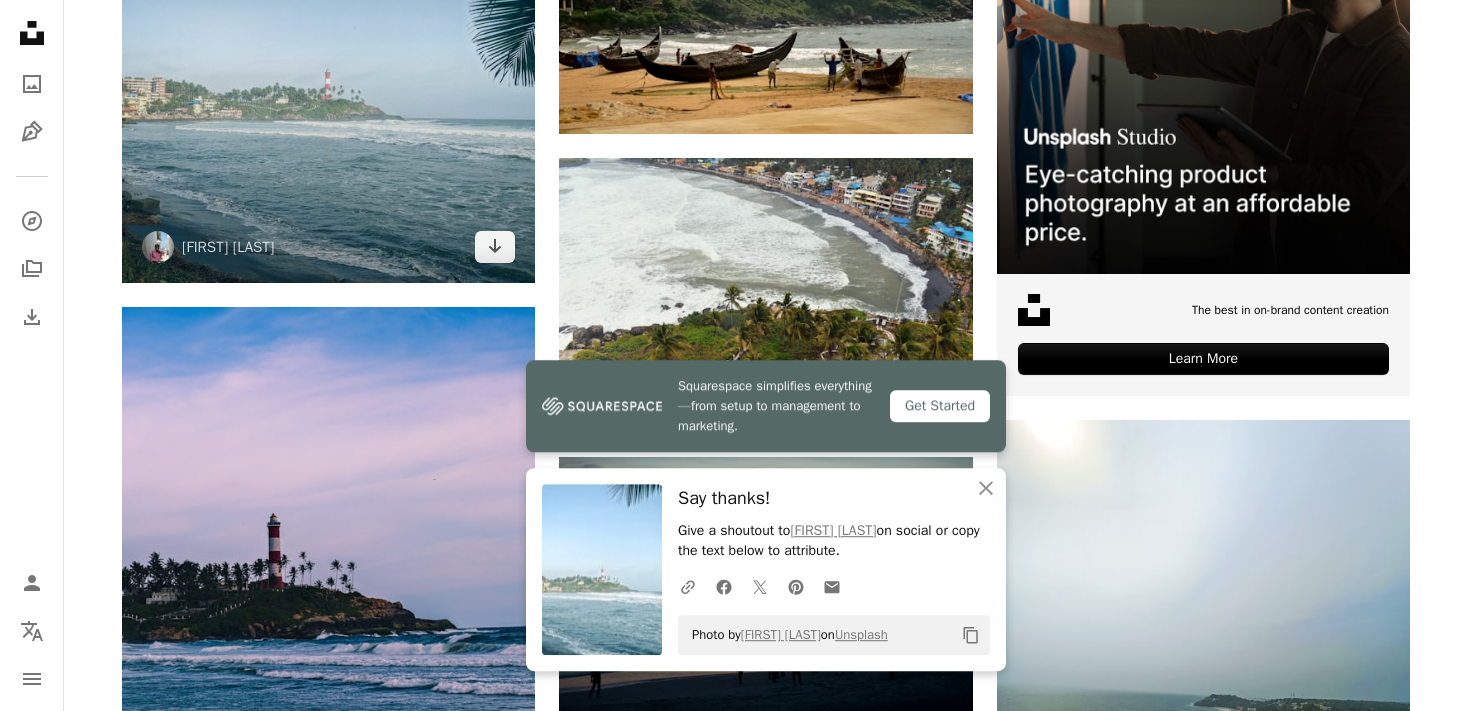 scroll, scrollTop: 643, scrollLeft: 0, axis: vertical 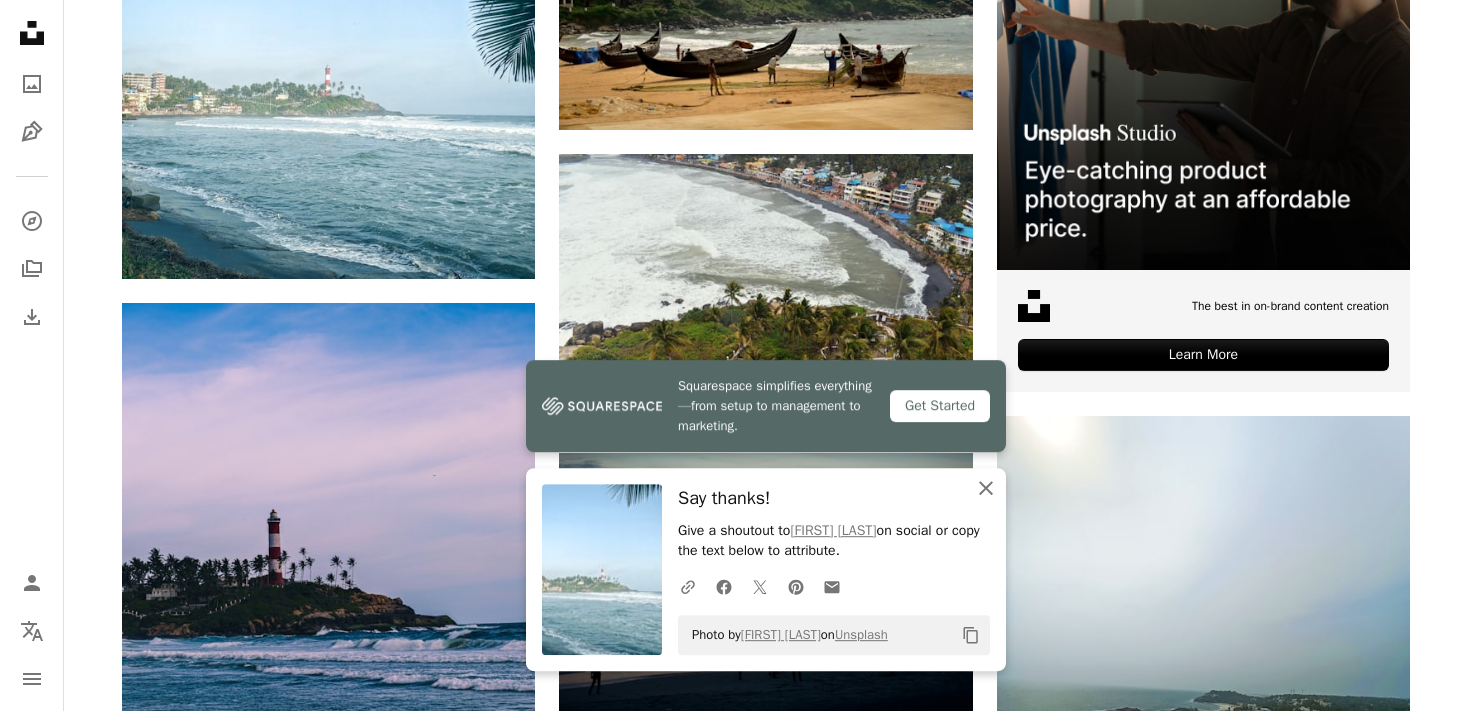 click on "An X shape" 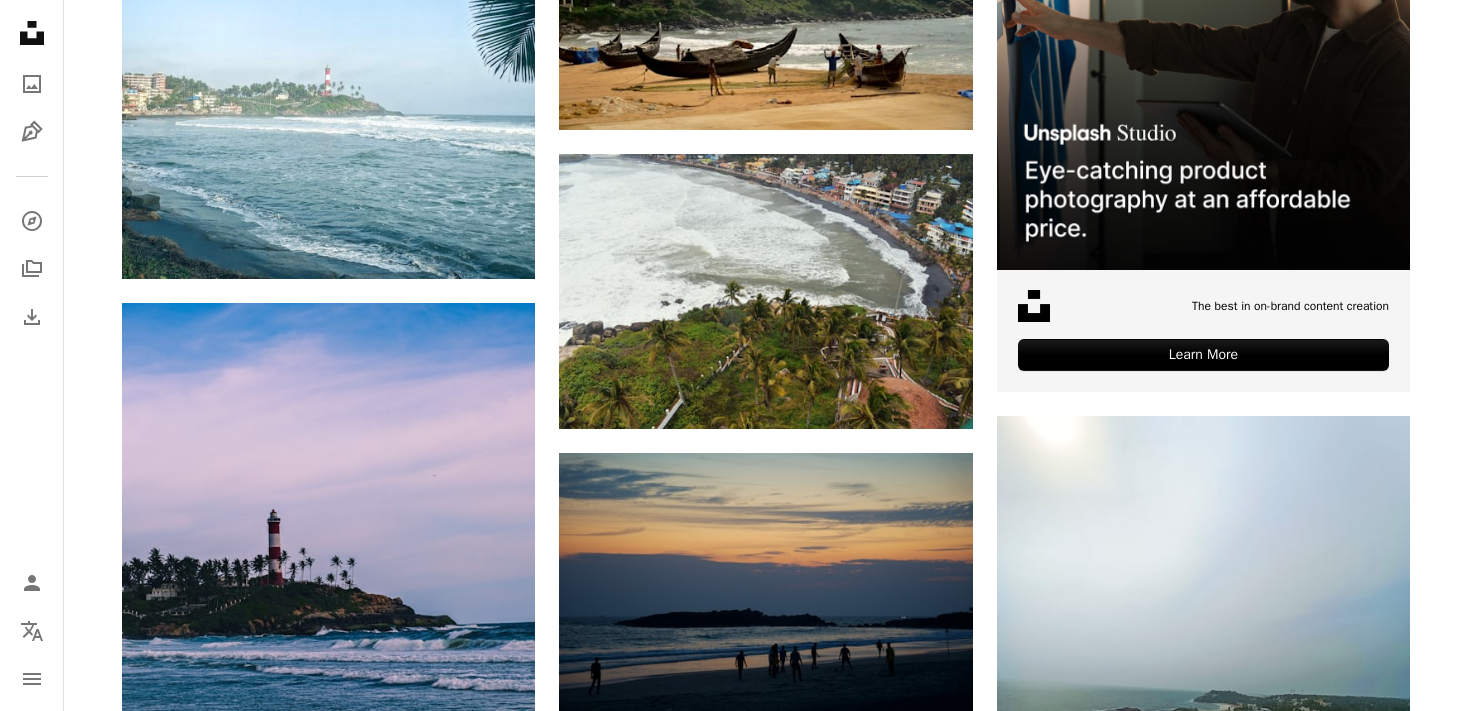 click on "An X shape Close" at bounding box center (986, 508) 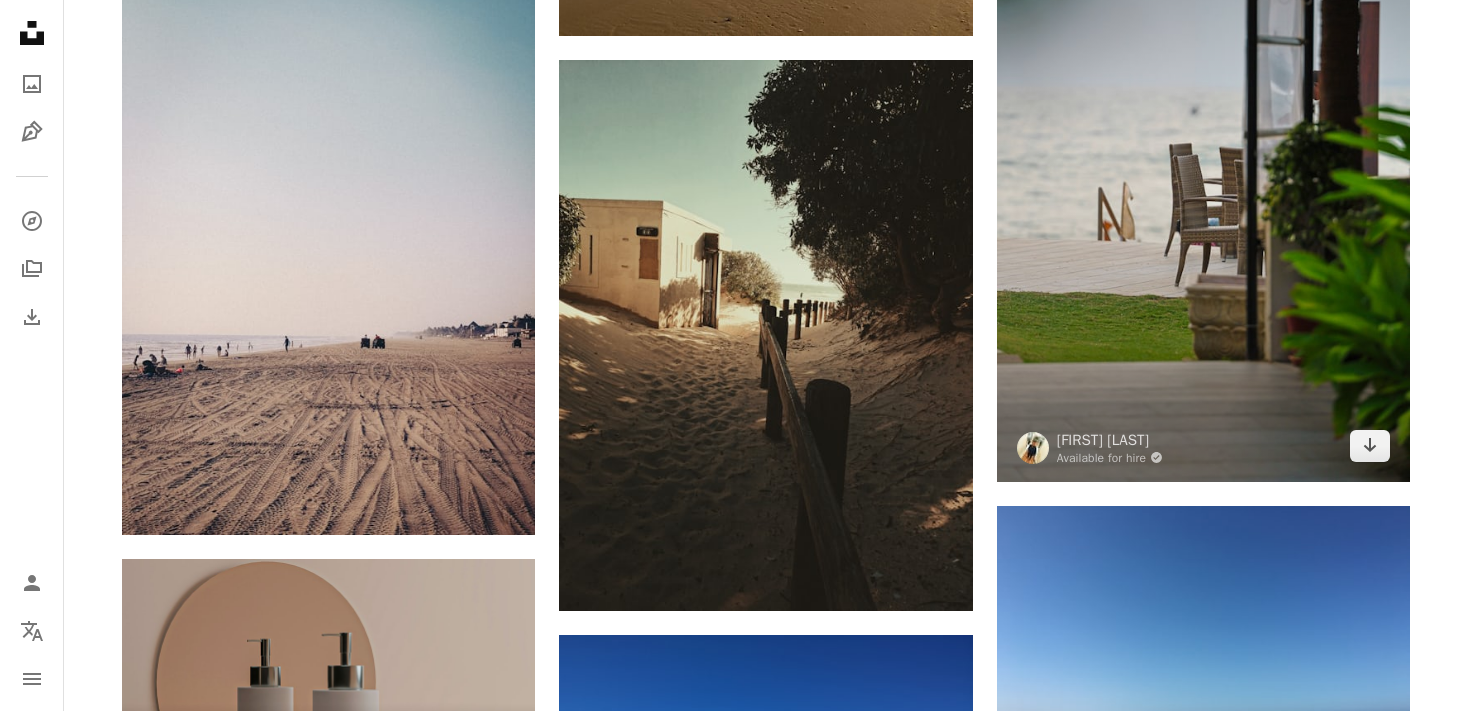 scroll, scrollTop: 4627, scrollLeft: 0, axis: vertical 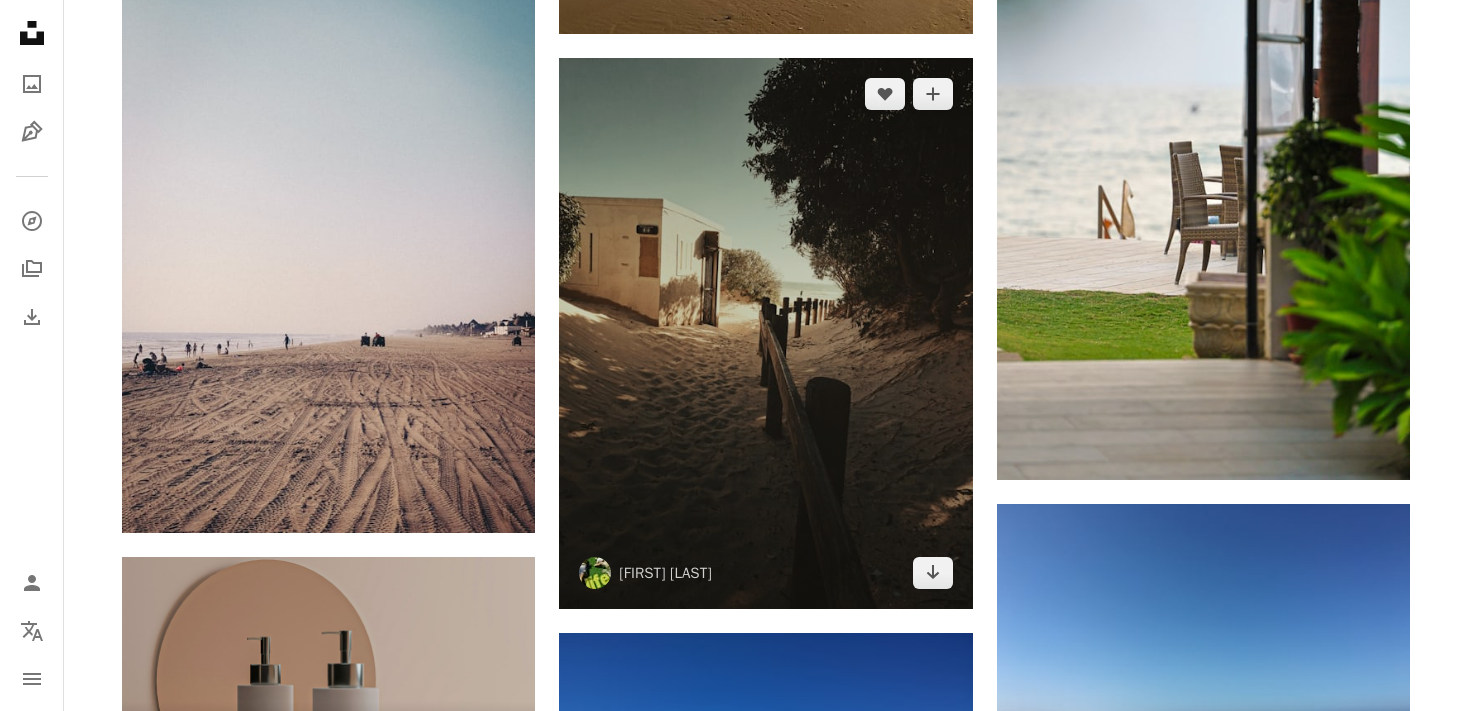drag, startPoint x: 723, startPoint y: 484, endPoint x: 1100, endPoint y: 751, distance: 461.97186 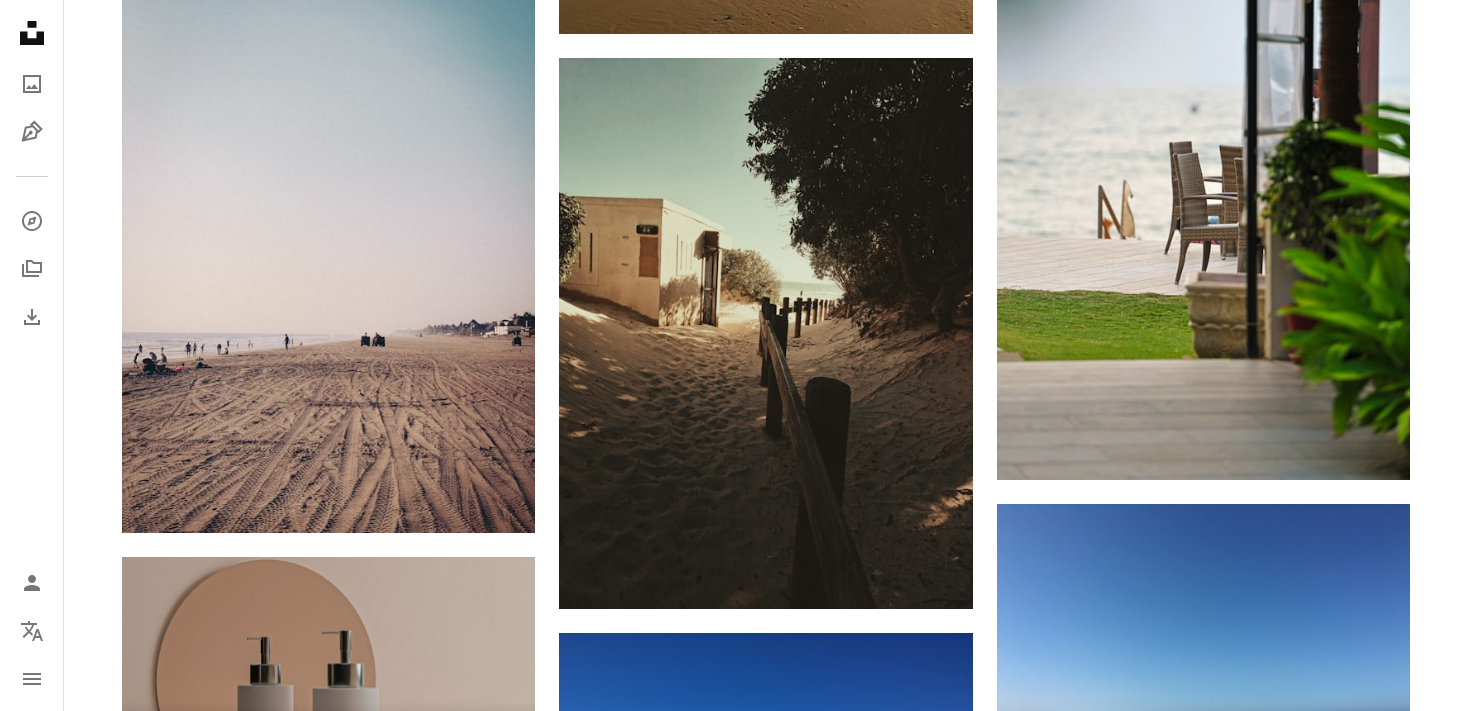 click on "A heart A plus sign [FIRST] [LAST] Arrow pointing down A heart A plus sign [FIRST] [LAST] Arrow pointing down A heart A plus sign [FIRST] [LAST] Arrow pointing down A heart A plus sign [FIRST] Available for hire A checkmark inside of a circle Arrow pointing down A heart A plus sign [FIRST] Available for hire A checkmark inside of a circle Arrow pointing down A heart A plus sign [FIRST] Available for hire A checkmark inside of a circle Arrow pointing down A heart A plus sign [FIRST] Available for hire A checkmark inside of a circle Arrow pointing down A heart A plus sign [FIRST] Available for hire A checkmark inside of a circle Arrow pointing down A heart A plus sign [FIRST] Available for hire A checkmark inside of a circle Arrow pointing down A heart" at bounding box center (766, 551) 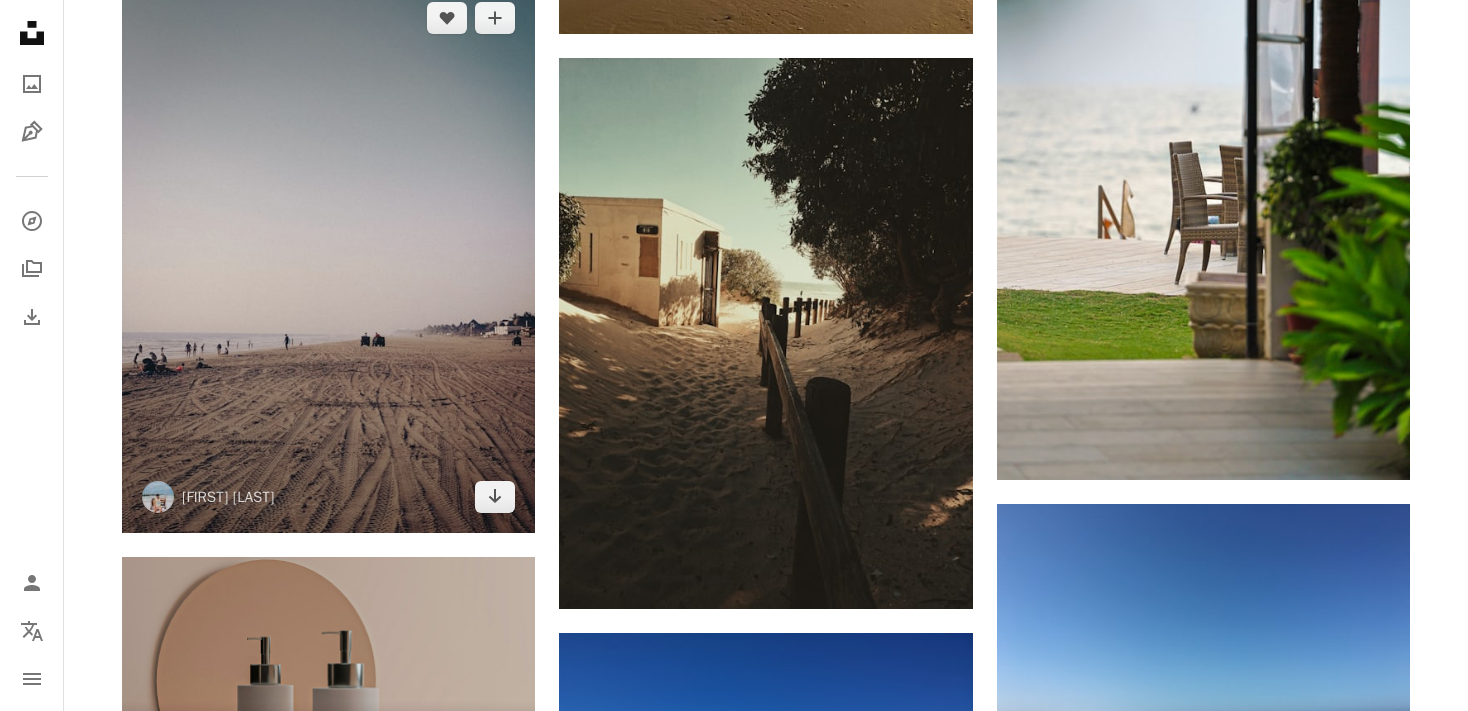 scroll, scrollTop: 0, scrollLeft: 0, axis: both 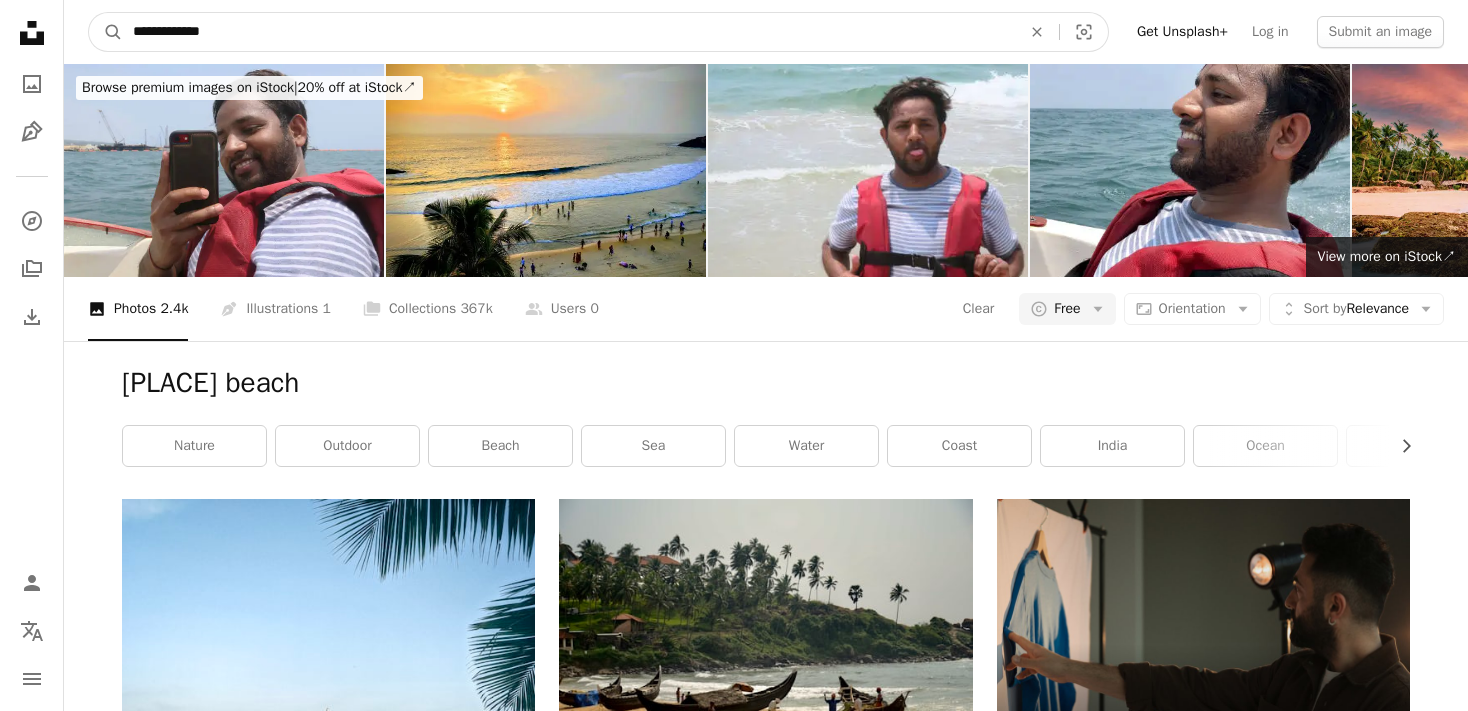 drag, startPoint x: 389, startPoint y: 28, endPoint x: 66, endPoint y: 62, distance: 324.78455 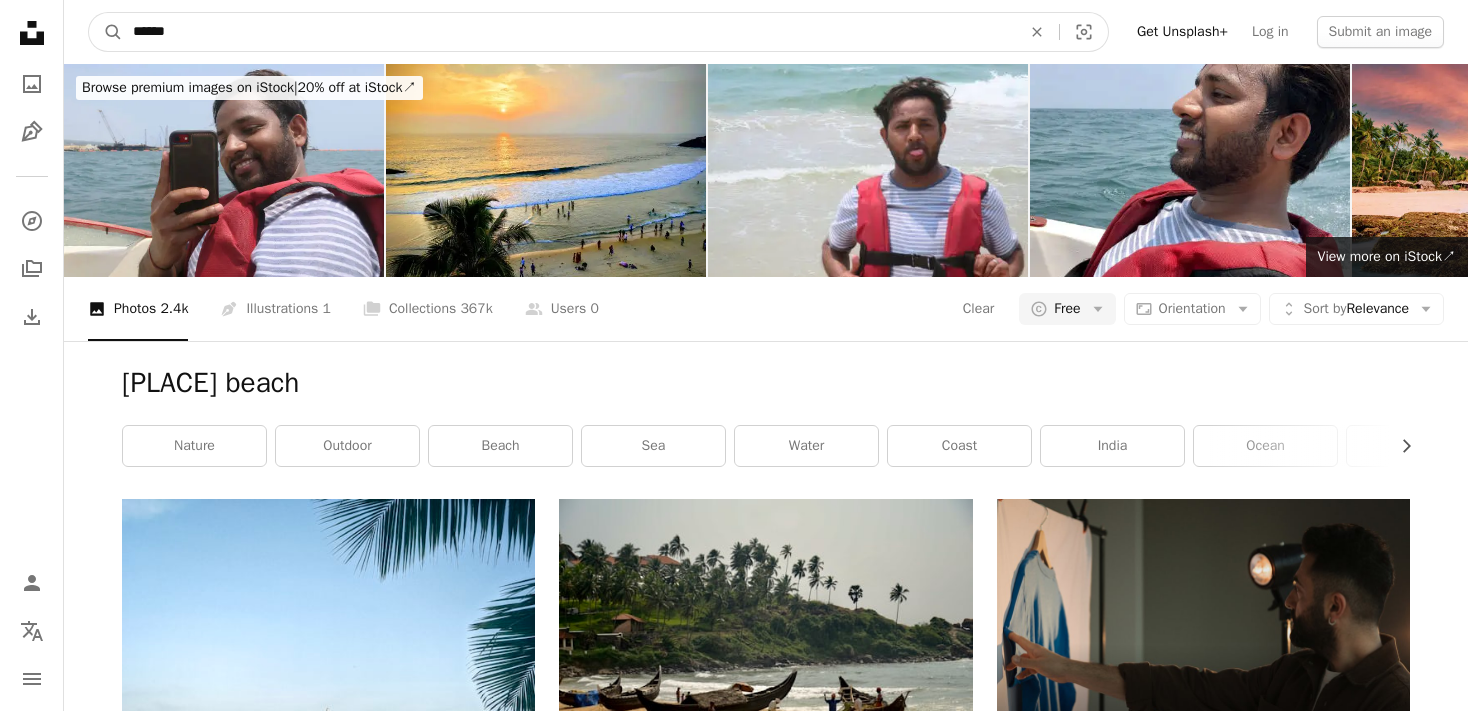 type on "******" 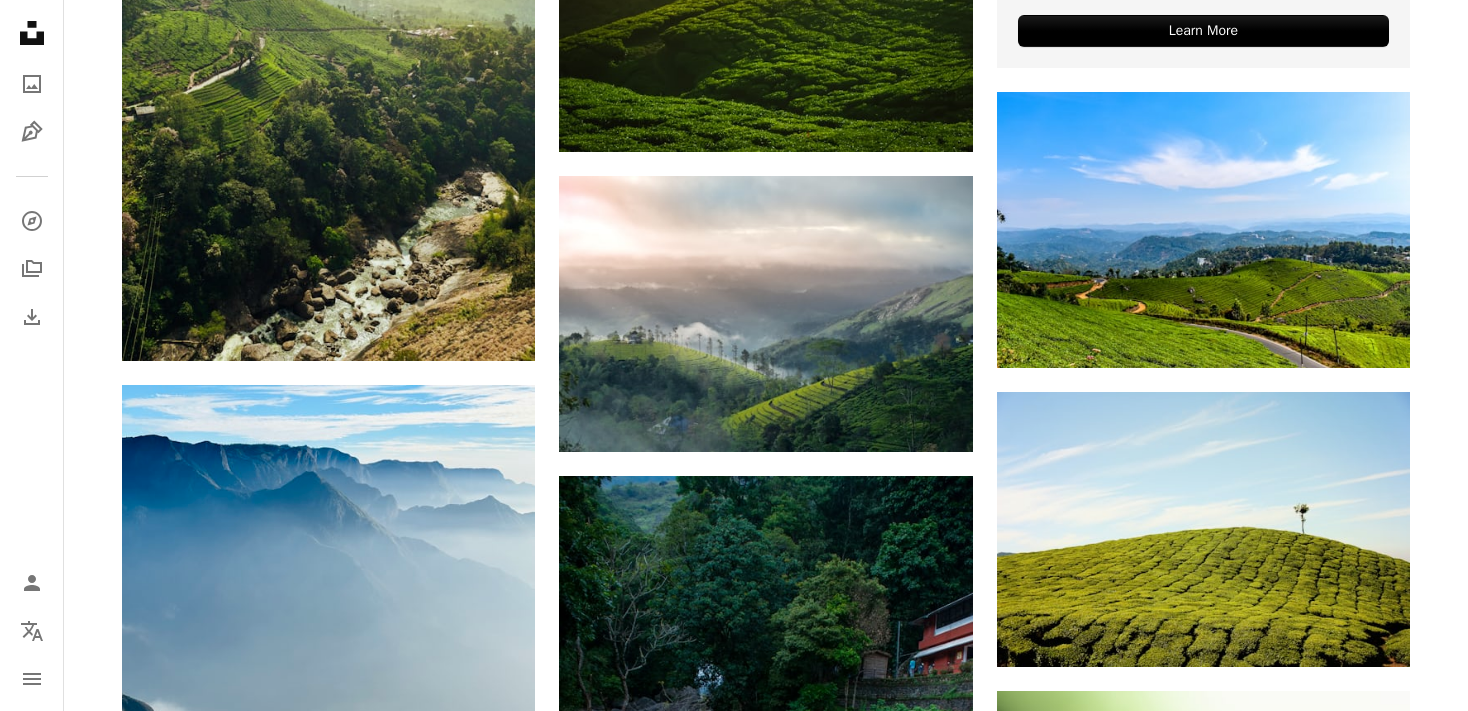 scroll, scrollTop: 1004, scrollLeft: 0, axis: vertical 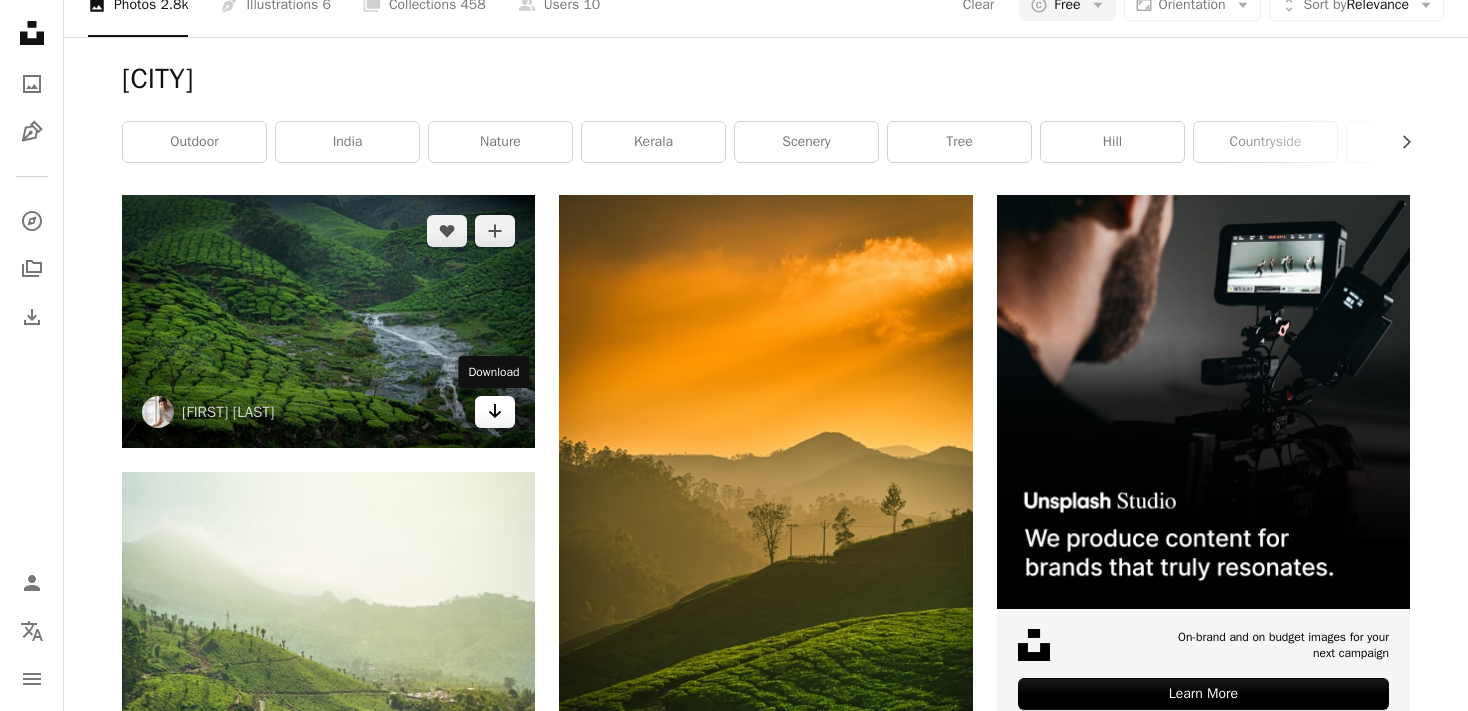 click on "Arrow pointing down" at bounding box center [495, 412] 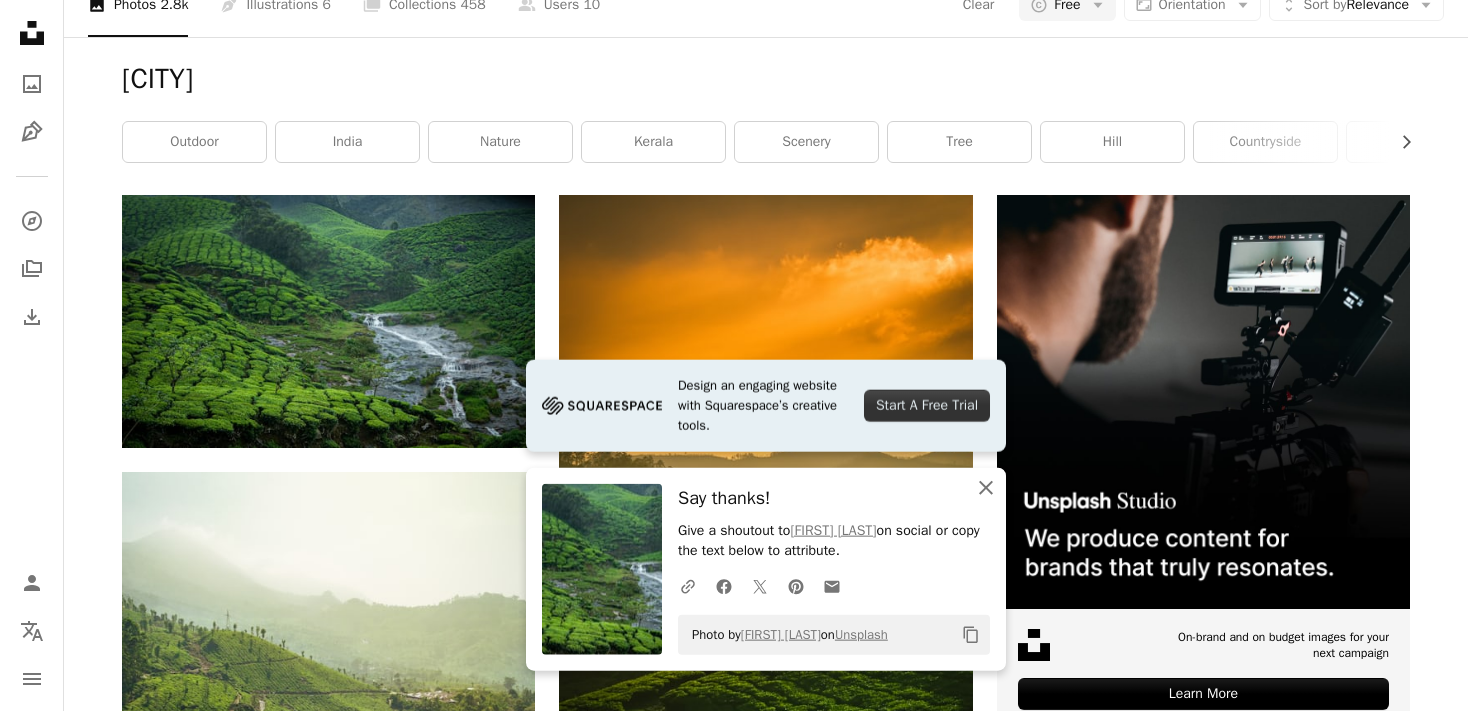 click on "An X shape" 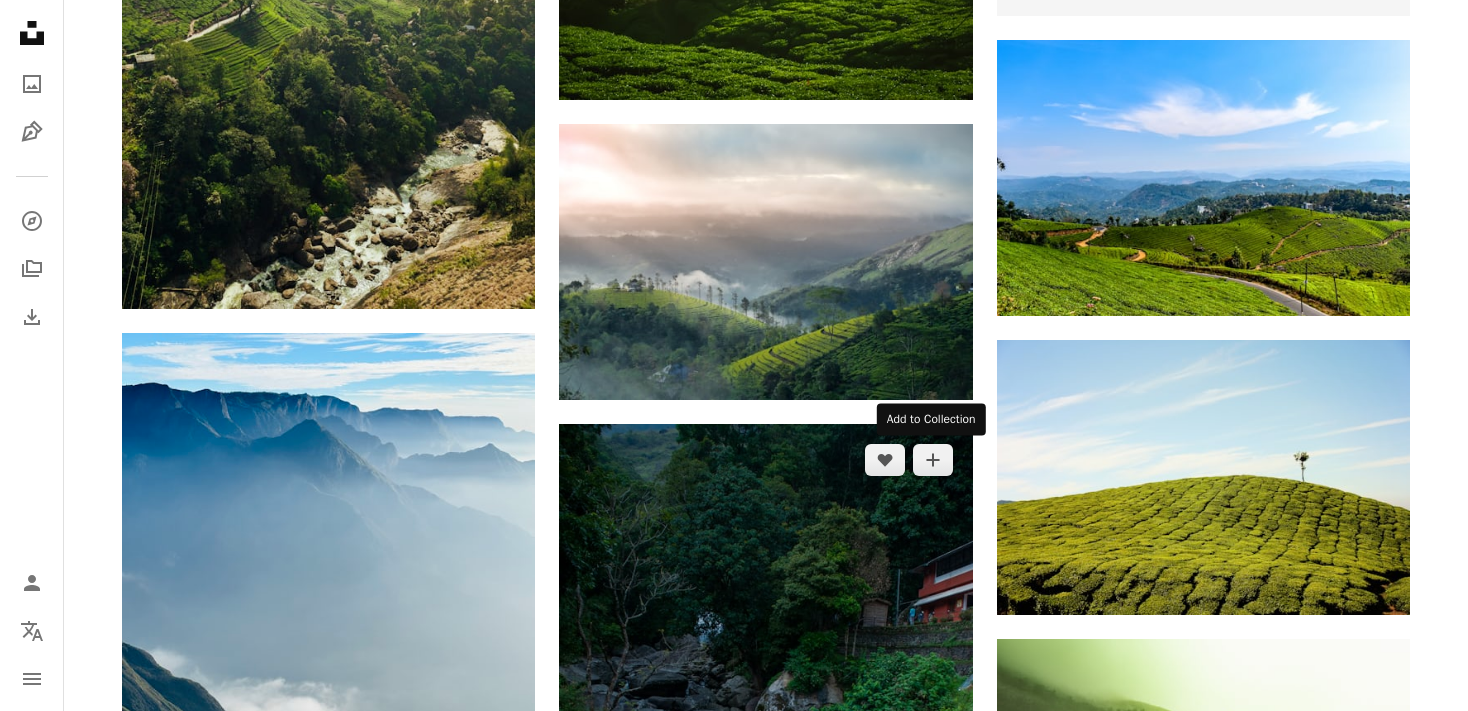 scroll, scrollTop: 1023, scrollLeft: 0, axis: vertical 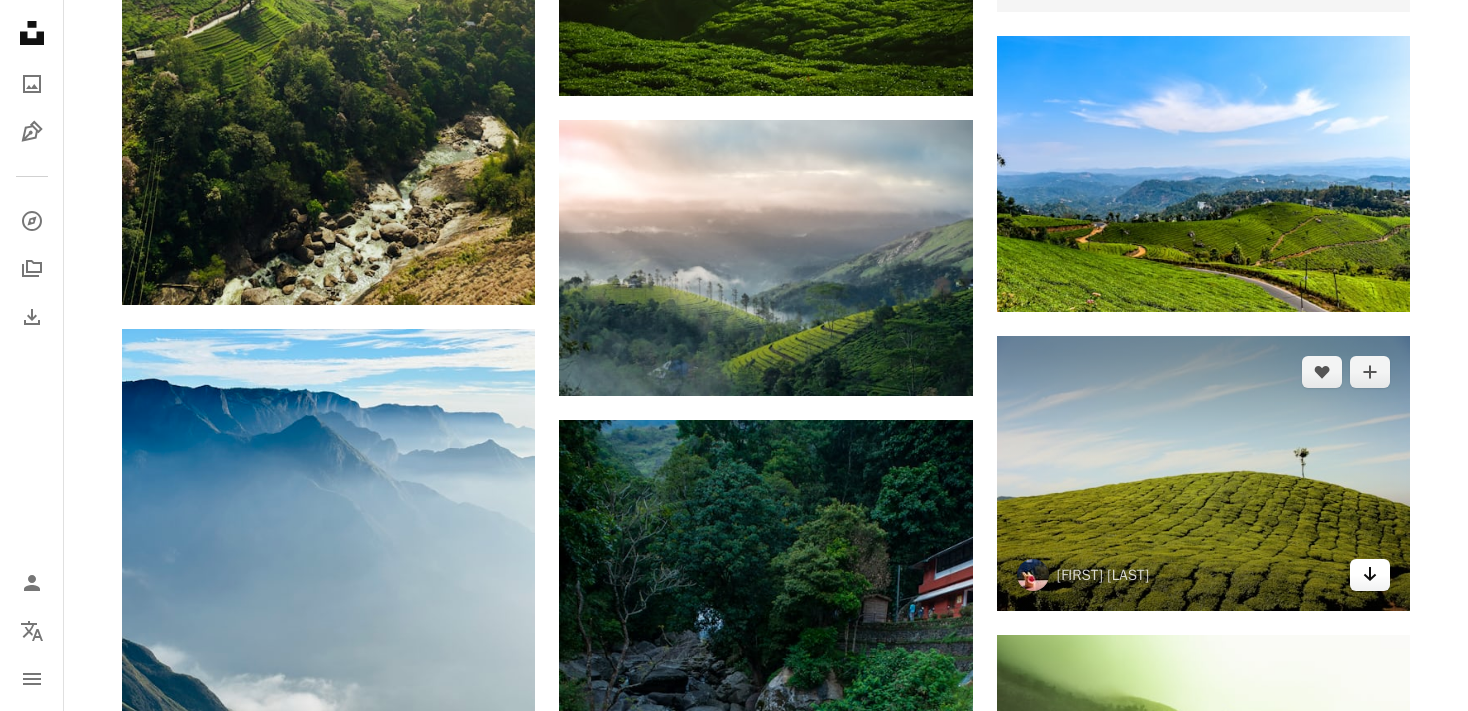 click on "Arrow pointing down" 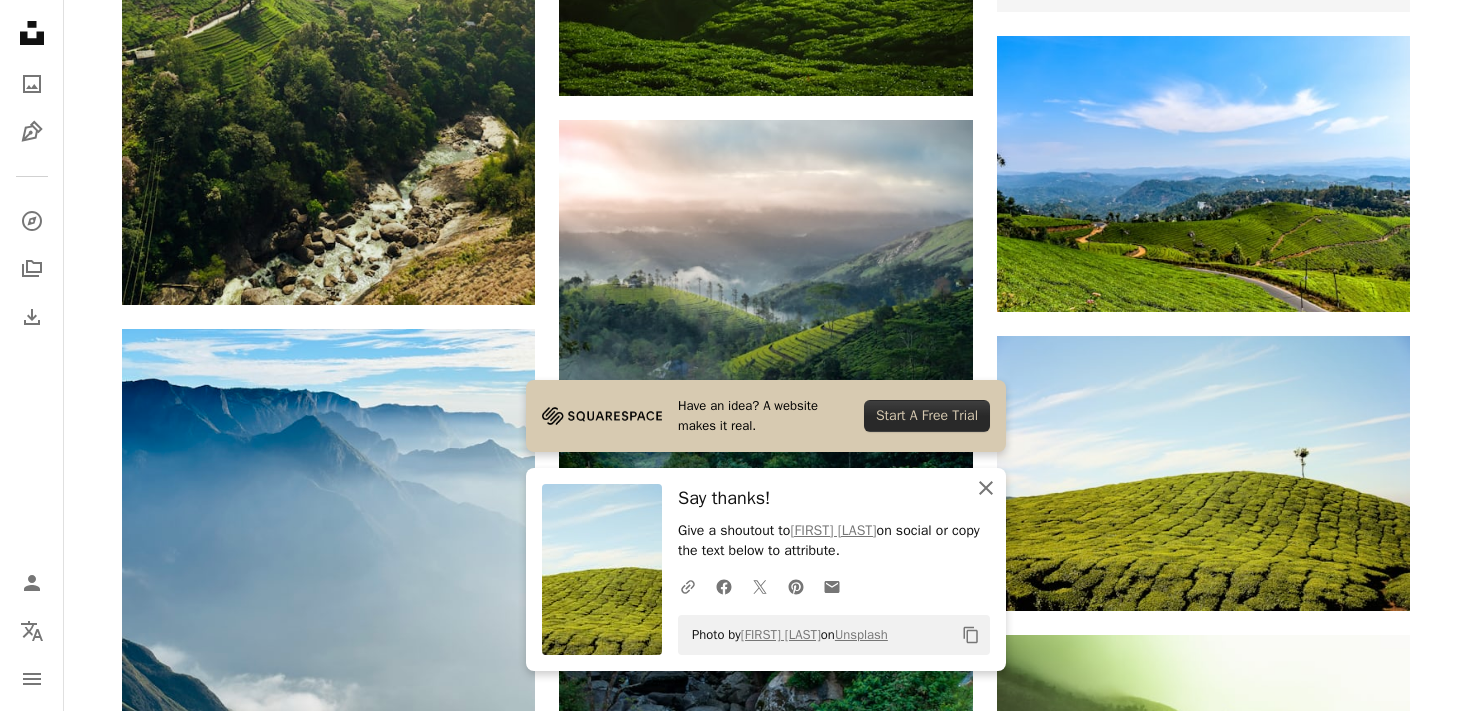 click on "An X shape" 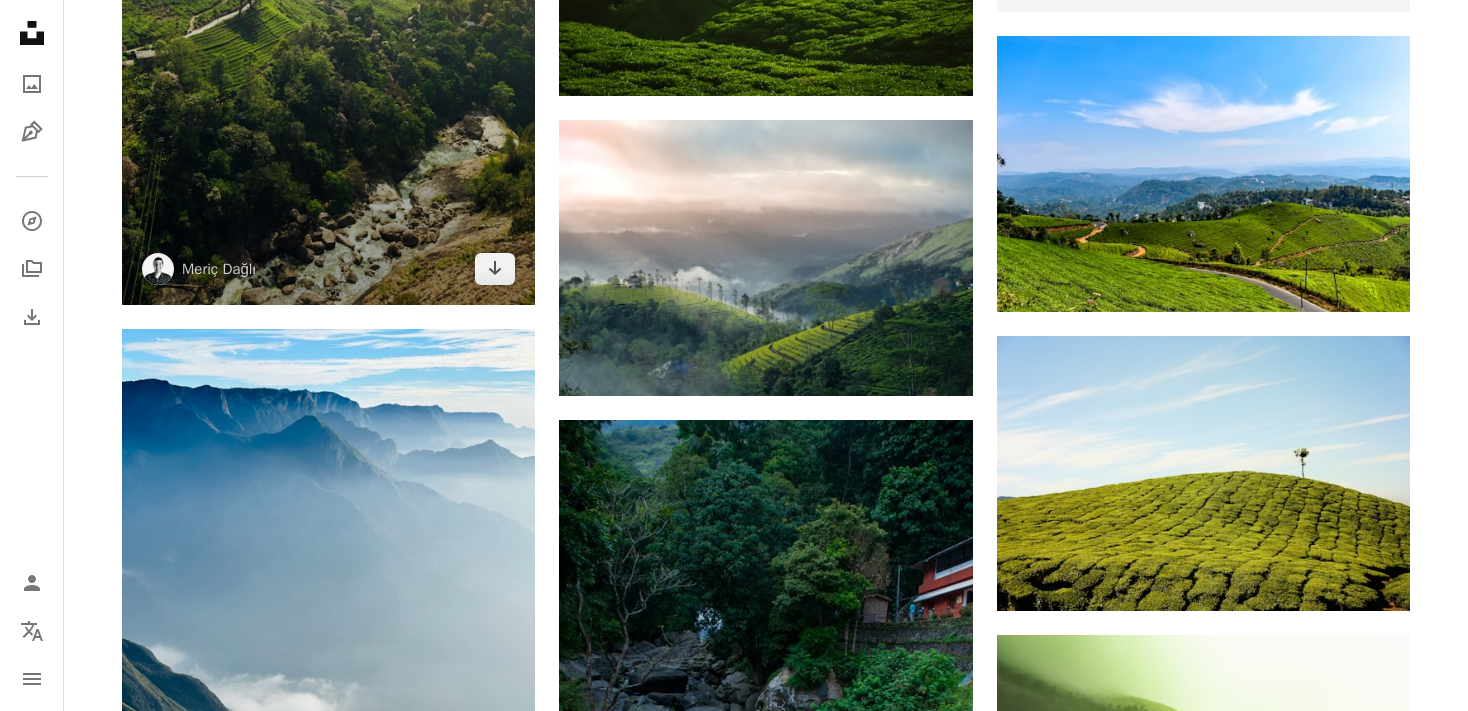 scroll, scrollTop: 0, scrollLeft: 0, axis: both 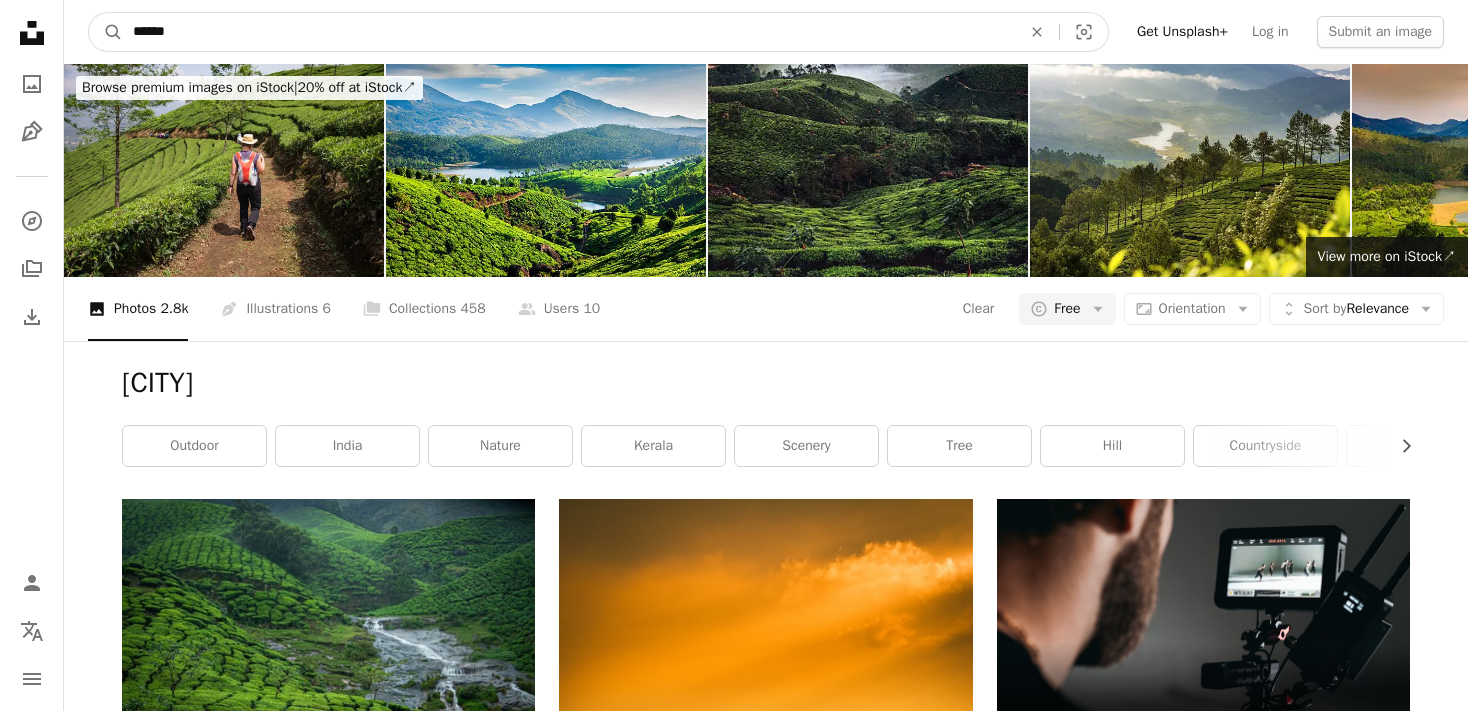 click on "******" at bounding box center (569, 32) 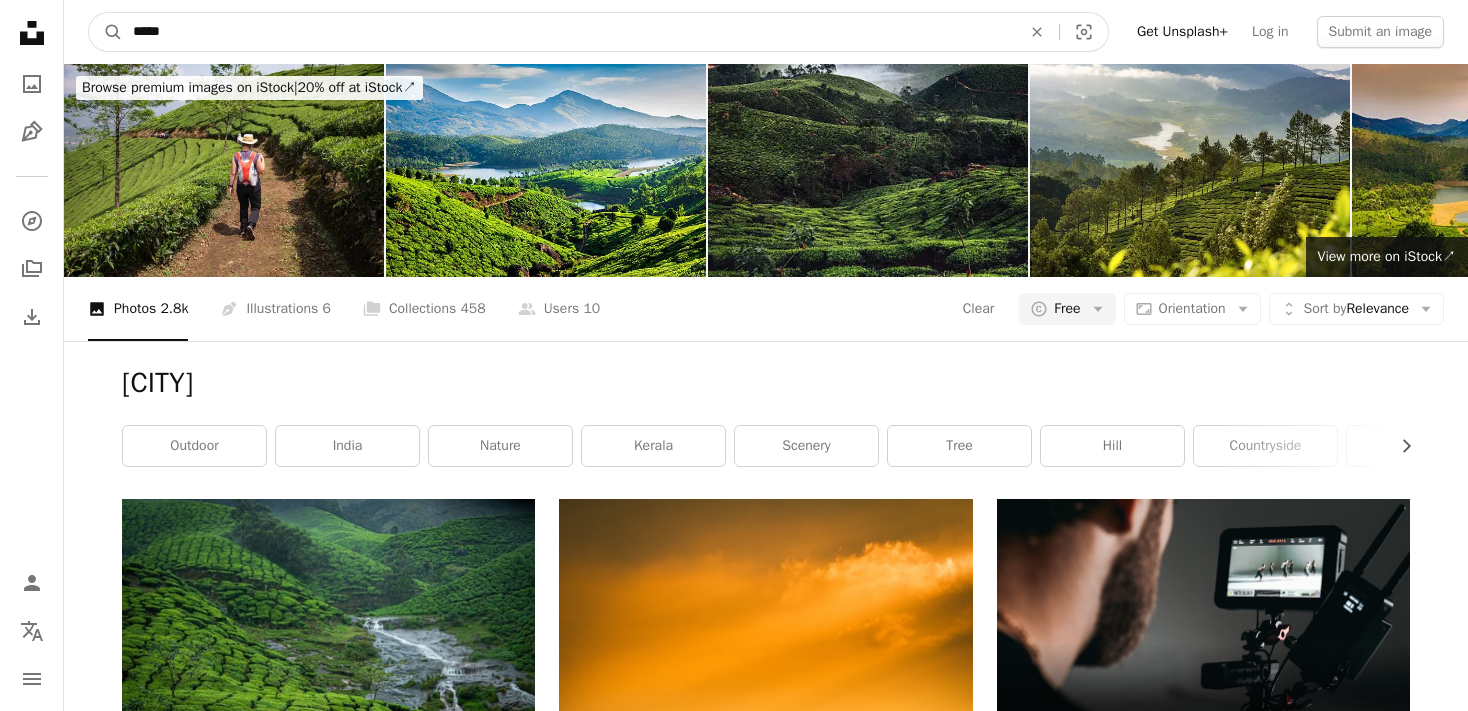type on "*****" 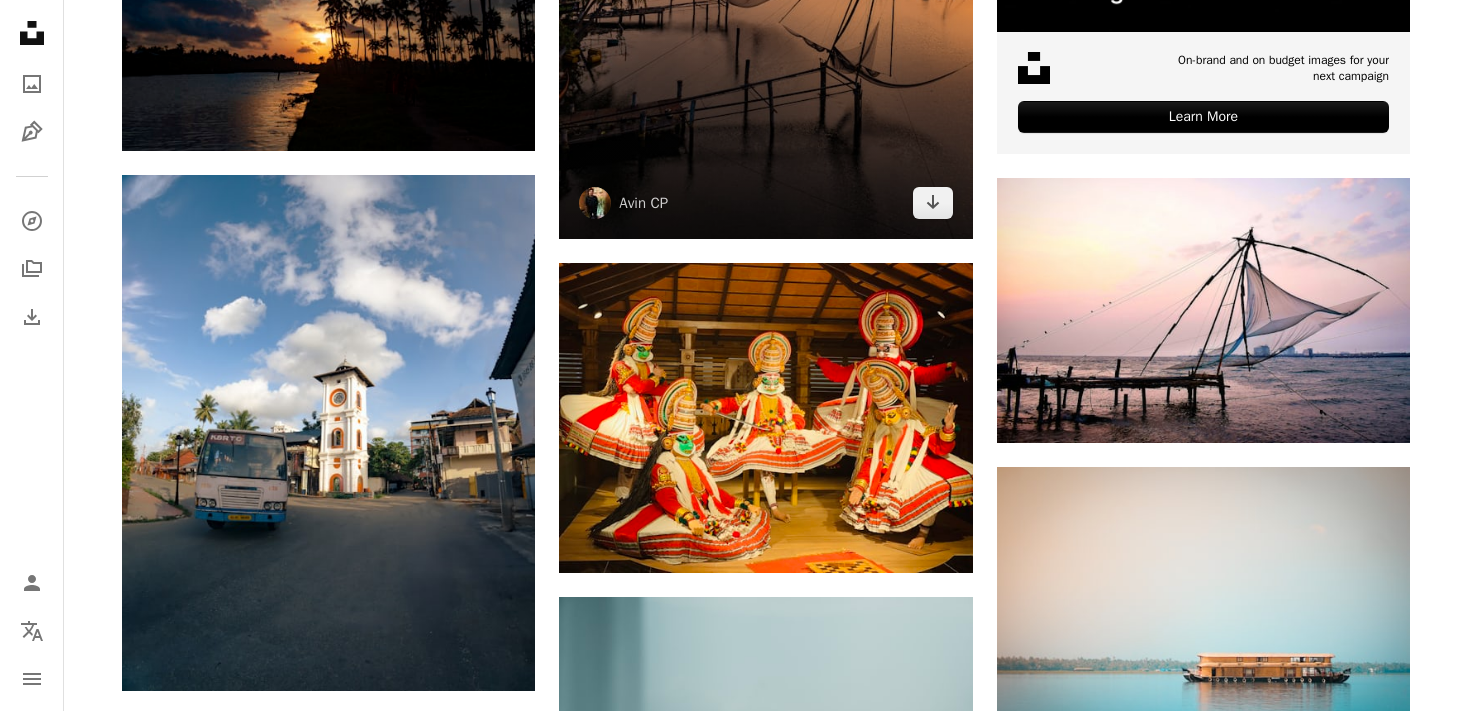 scroll, scrollTop: 882, scrollLeft: 0, axis: vertical 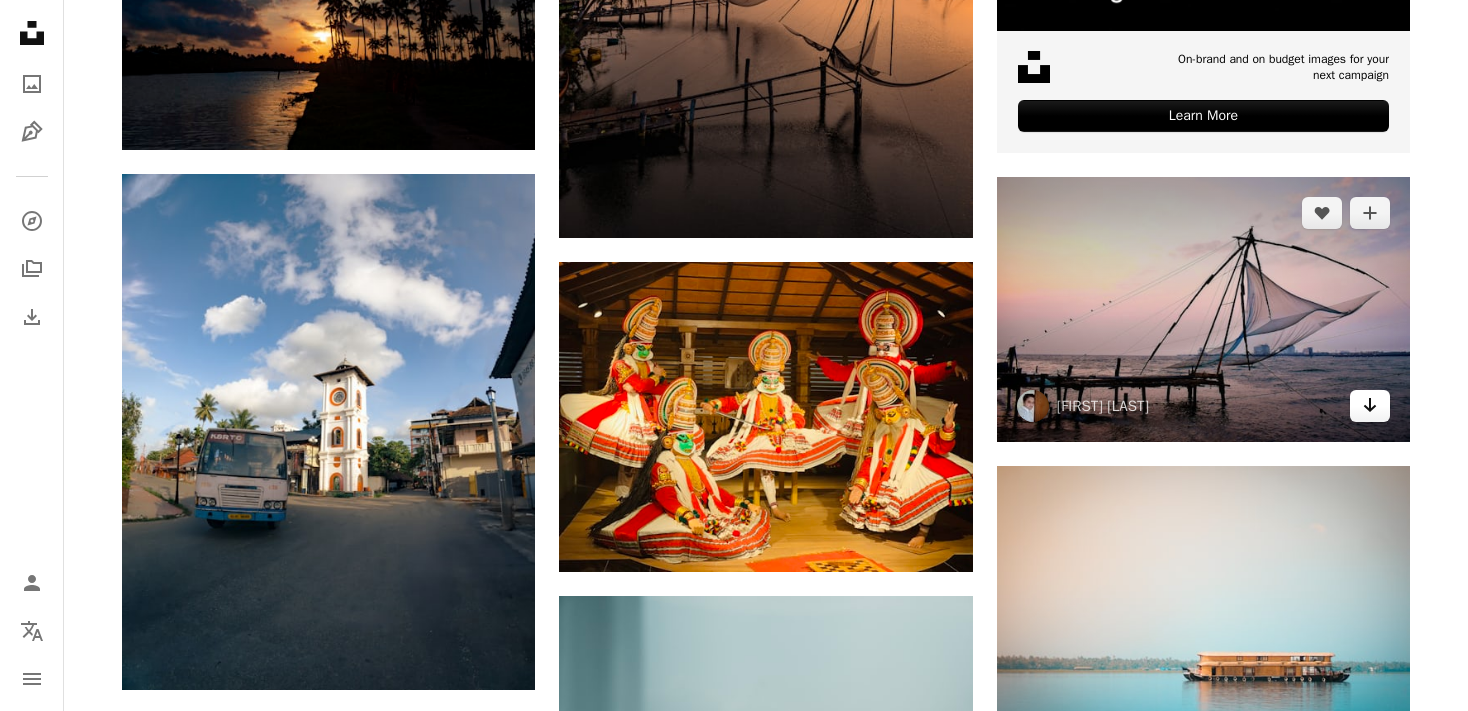 click on "Arrow pointing down" 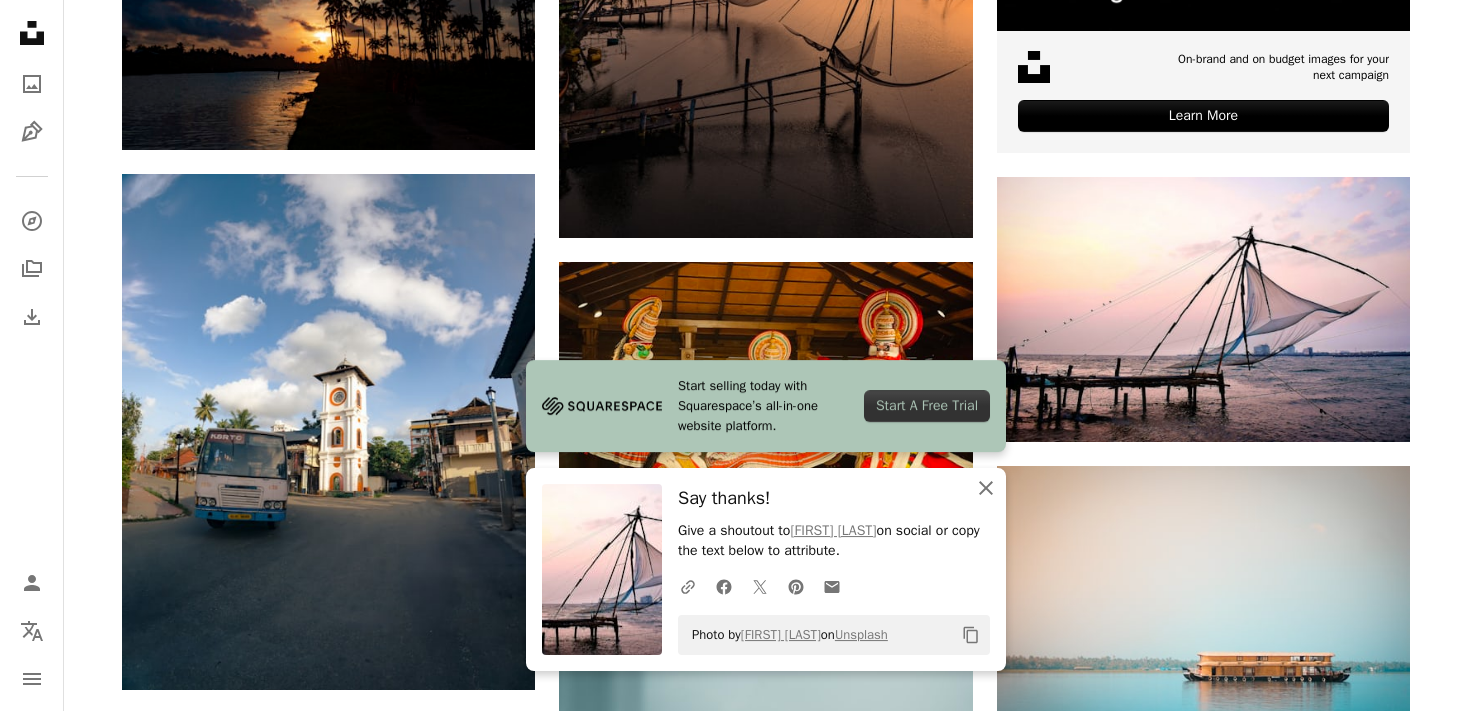 click on "An X shape" 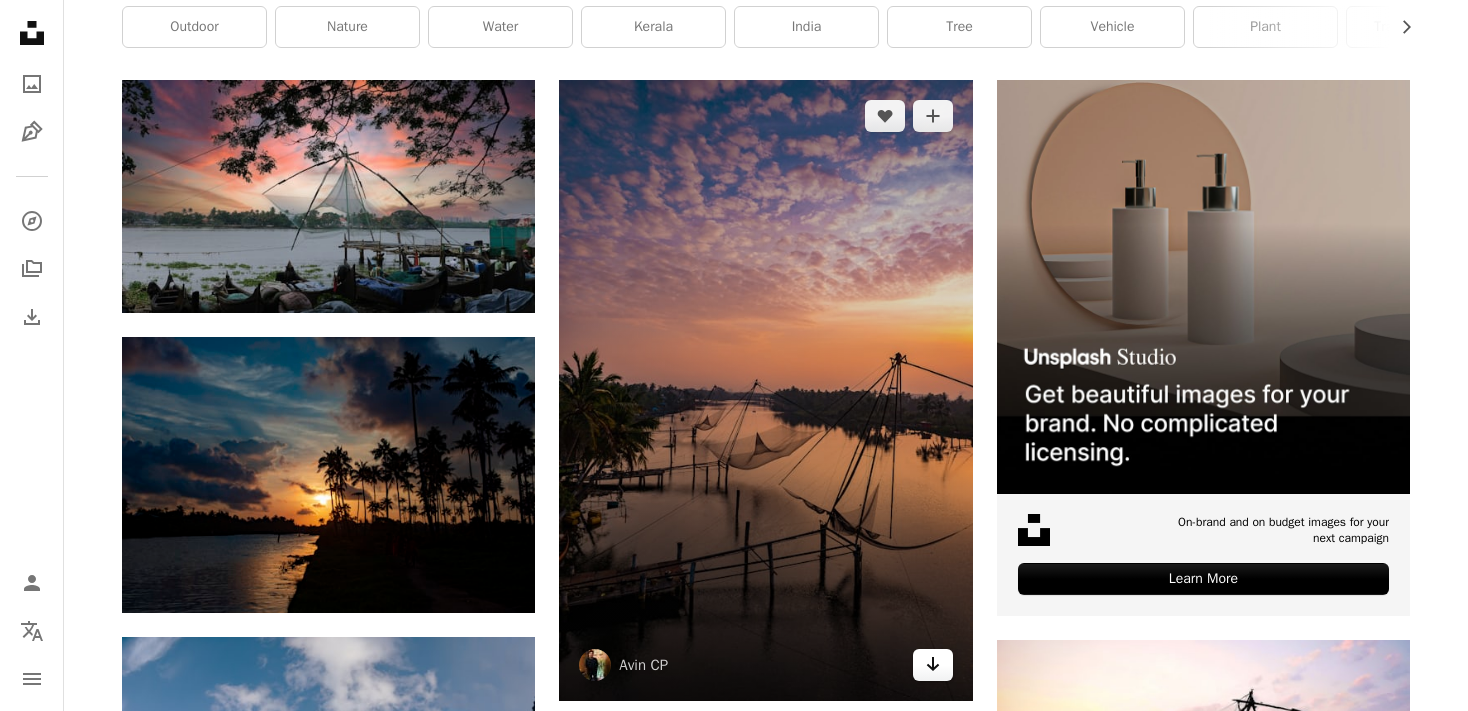 scroll, scrollTop: 420, scrollLeft: 0, axis: vertical 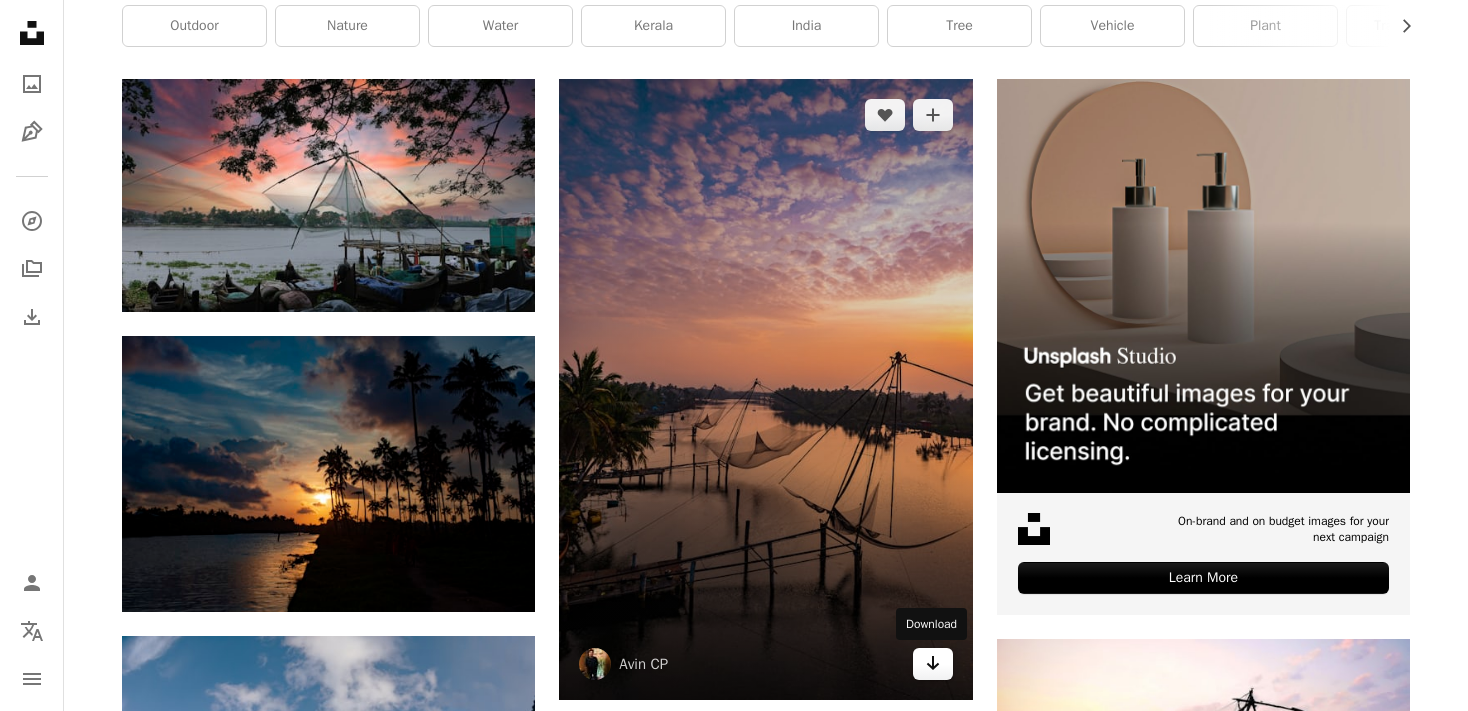 click on "Arrow pointing down" 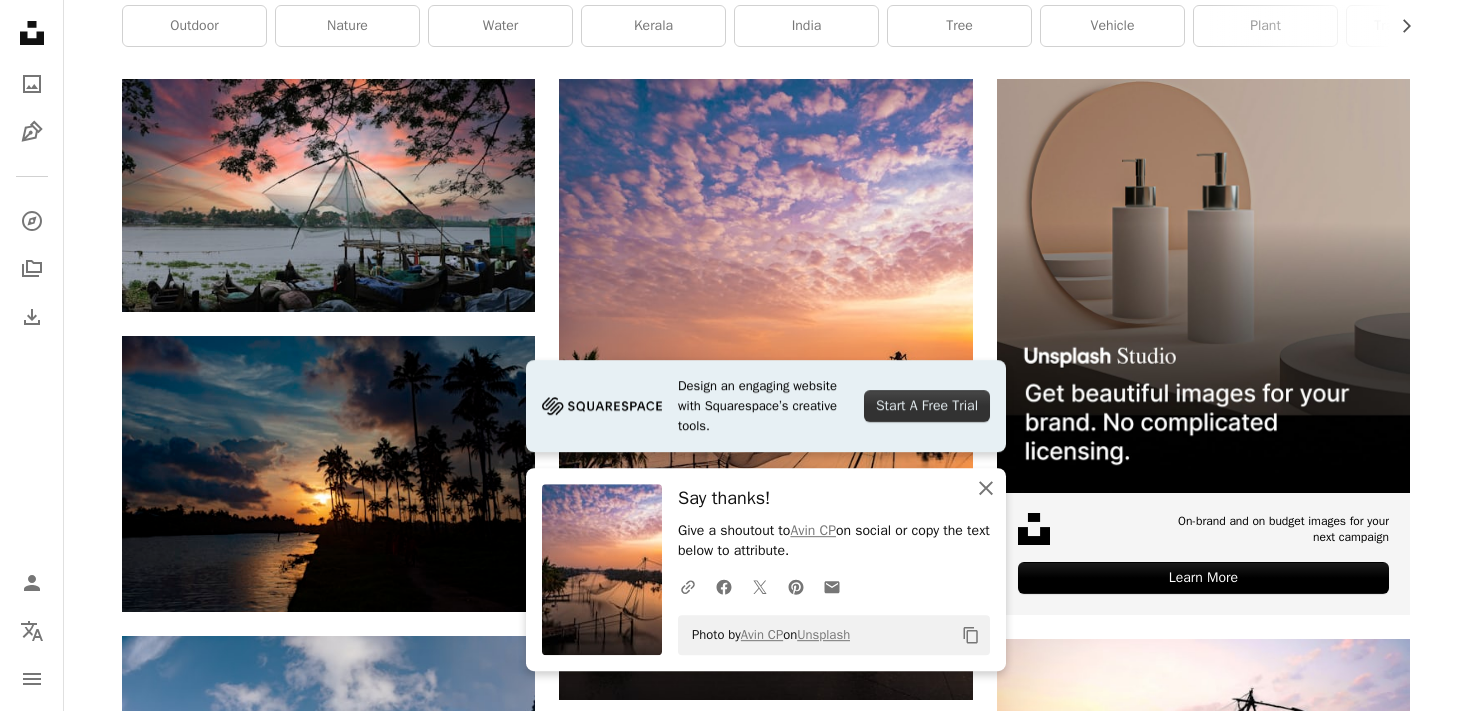click on "An X shape" 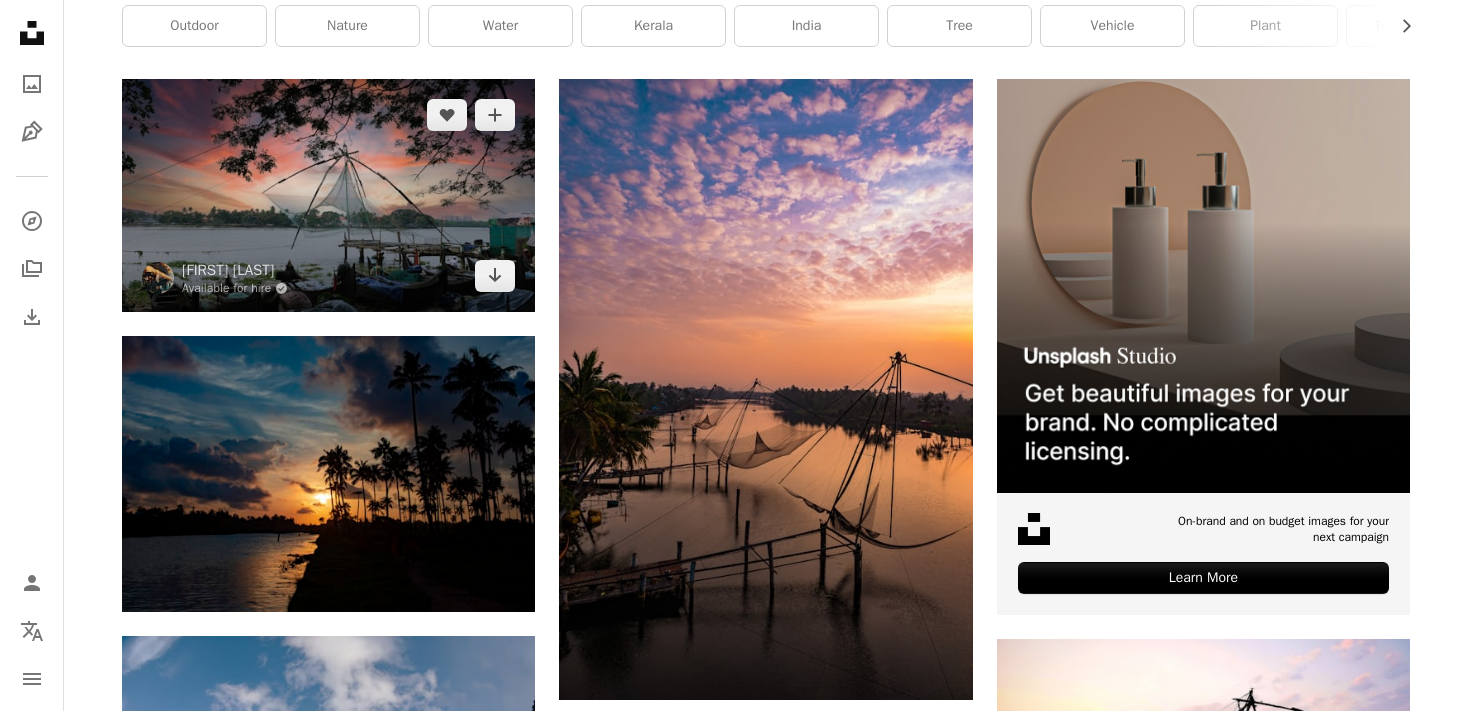 scroll, scrollTop: 0, scrollLeft: 0, axis: both 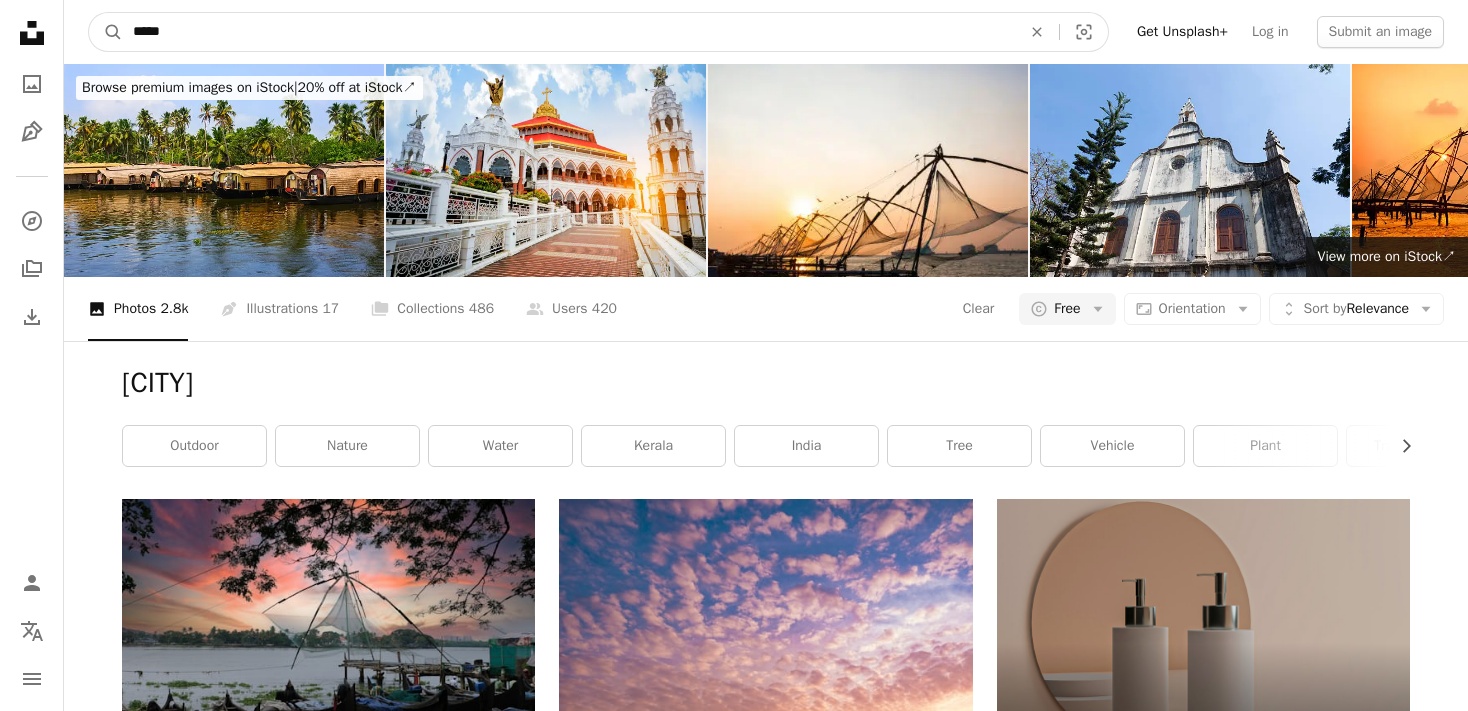 drag, startPoint x: 384, startPoint y: 42, endPoint x: 62, endPoint y: 40, distance: 322.00623 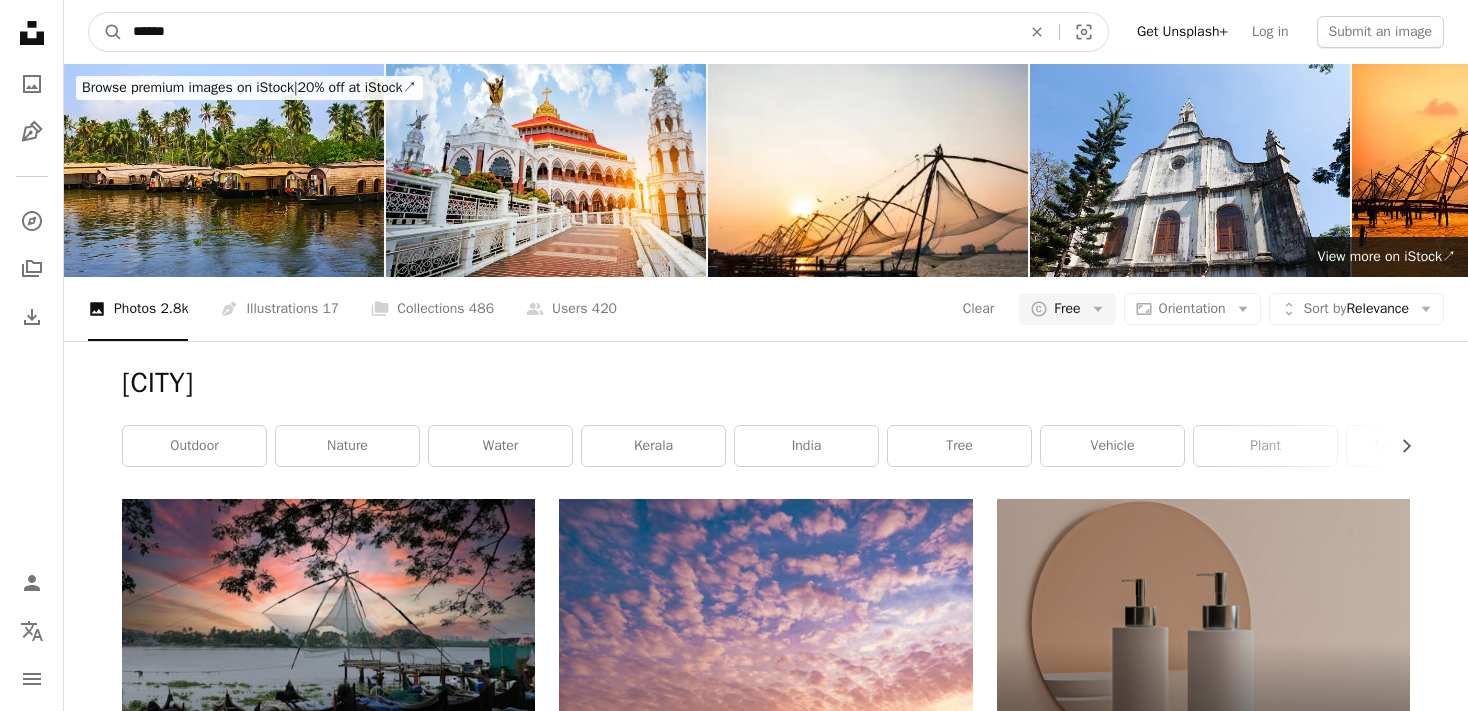 type on "******" 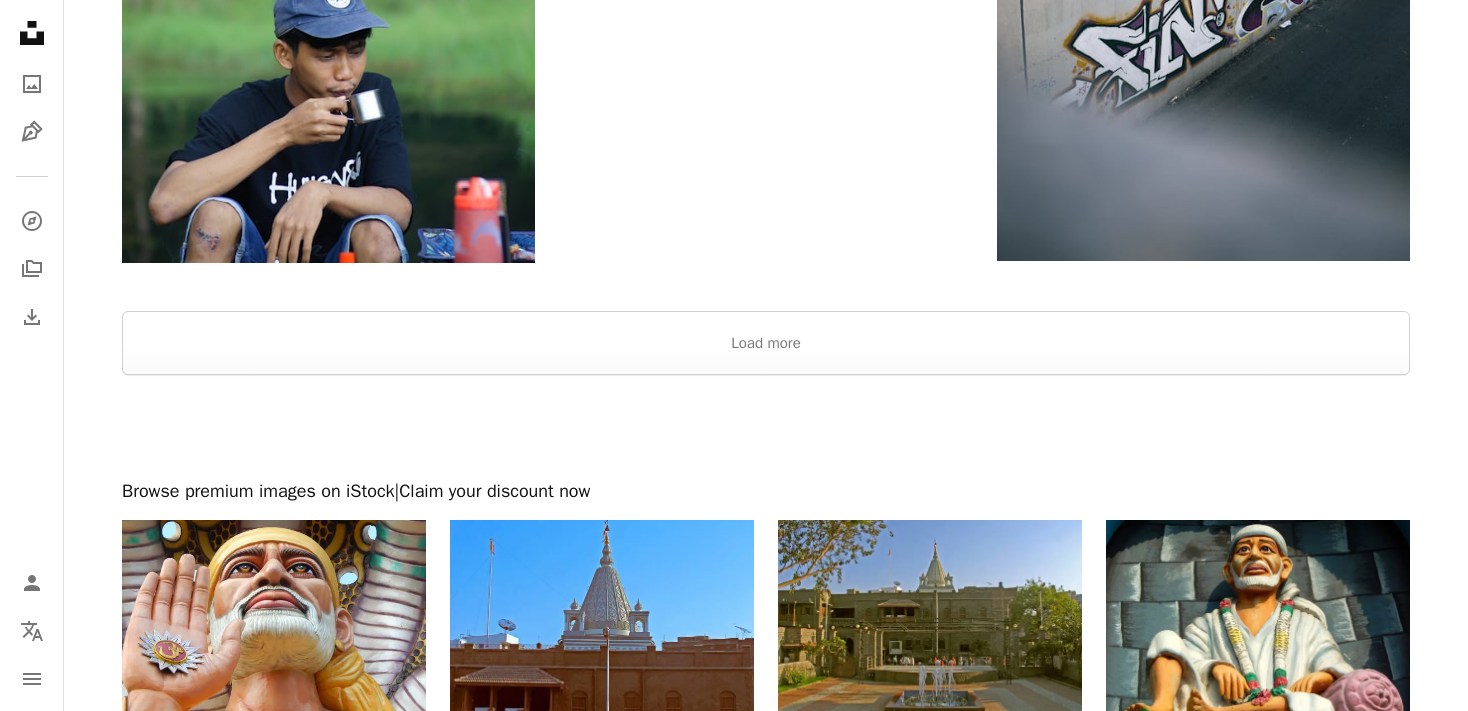 scroll, scrollTop: 3550, scrollLeft: 0, axis: vertical 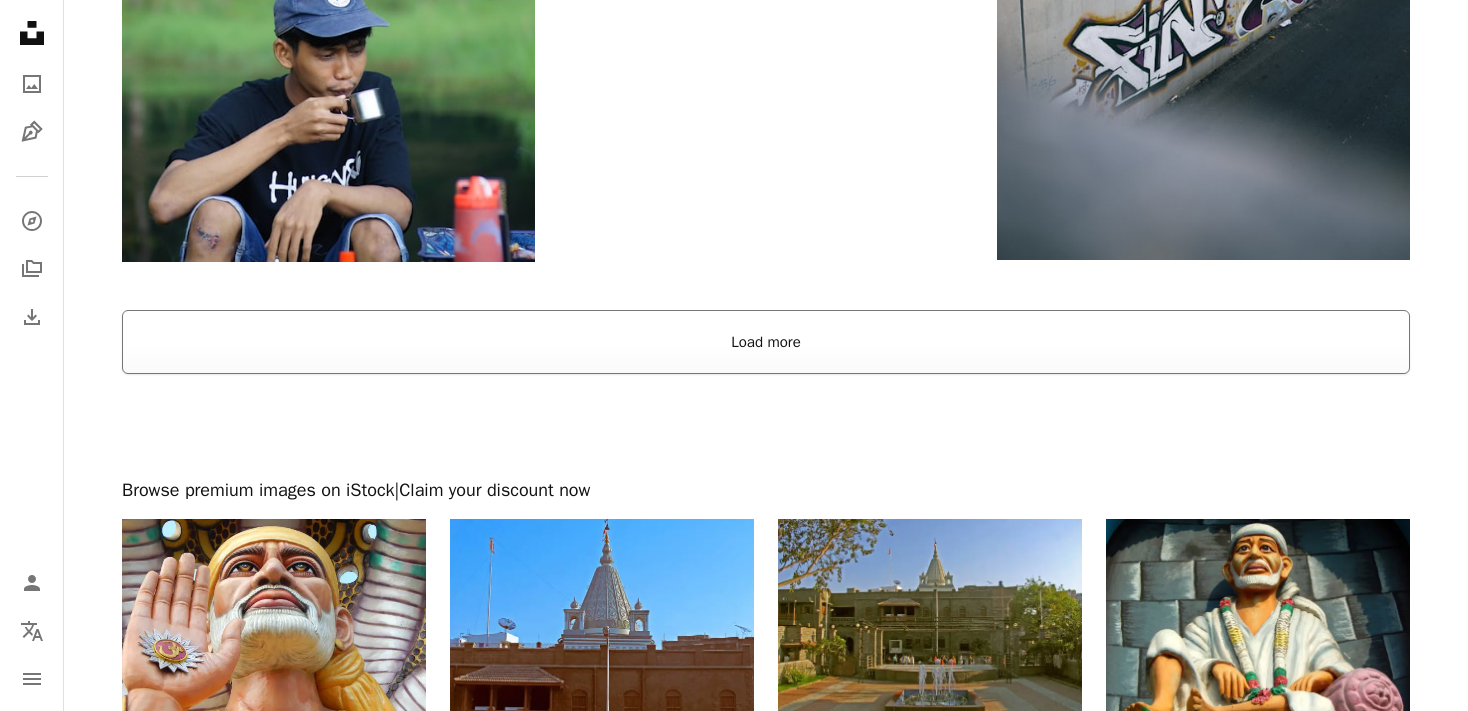 click on "Load more" at bounding box center (766, 342) 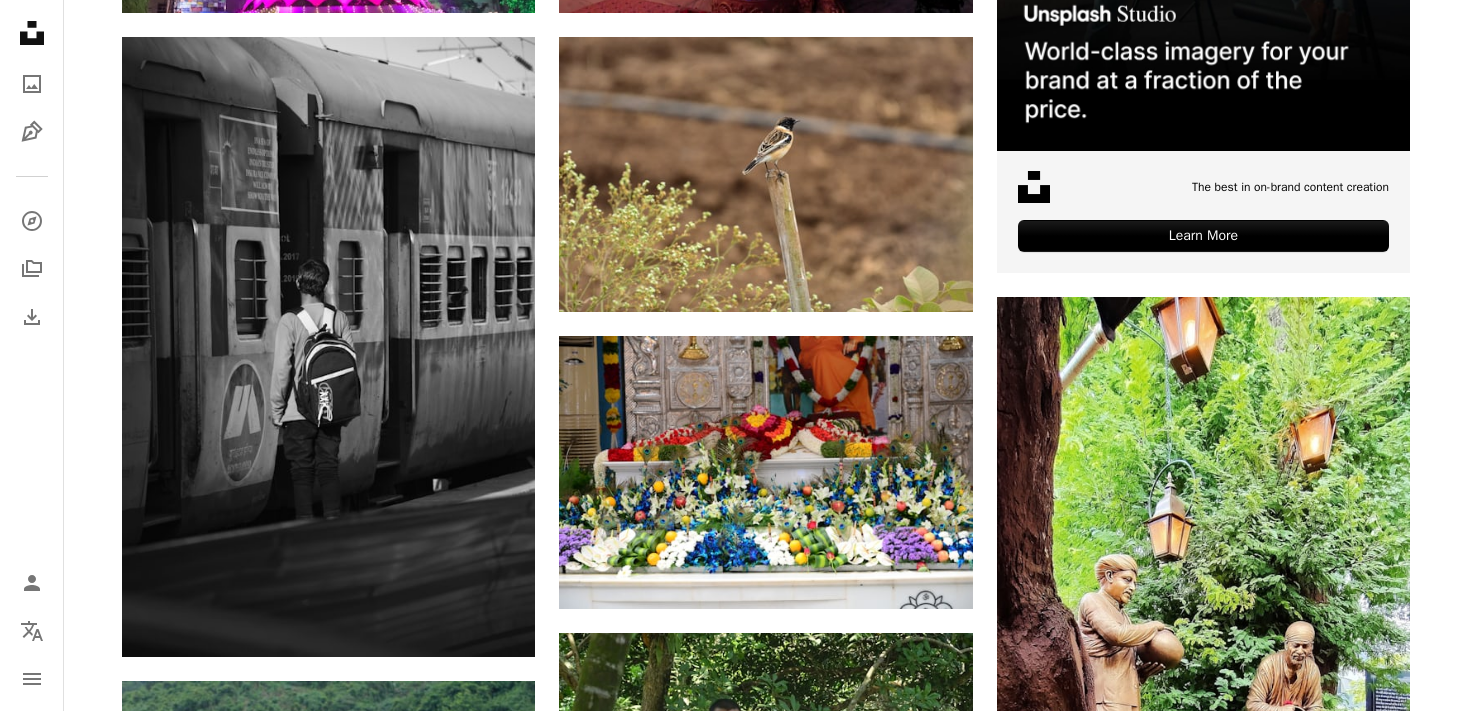 scroll, scrollTop: 940, scrollLeft: 0, axis: vertical 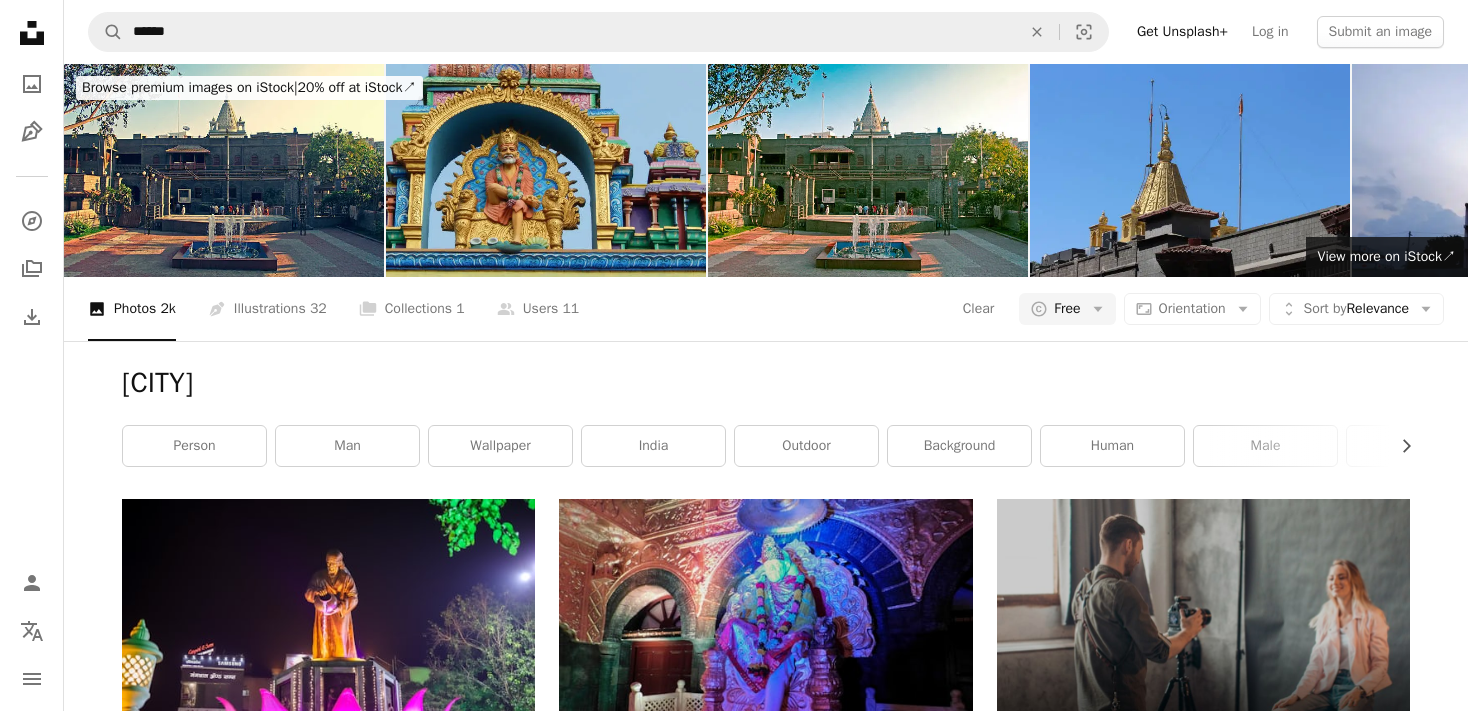 click on "A photo Photos   2k Pen Tool Illustrations   32 A stack of folders Collections   1 A group of people Users   11 Clear A copyright icon © Free Arrow down Aspect ratio Orientation Arrow down Unfold Sort by  Relevance Arrow down Filters Filters (1)" at bounding box center (766, 309) 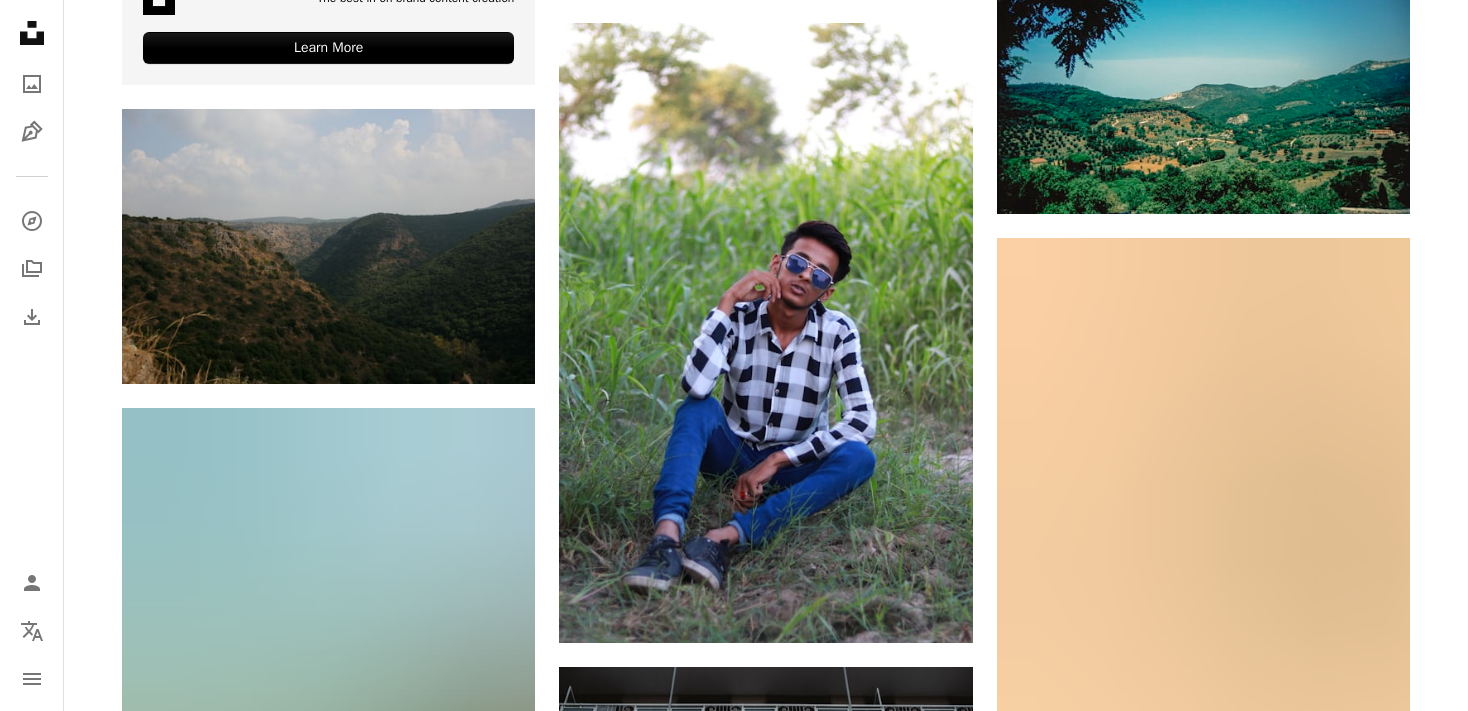 scroll, scrollTop: 5481, scrollLeft: 0, axis: vertical 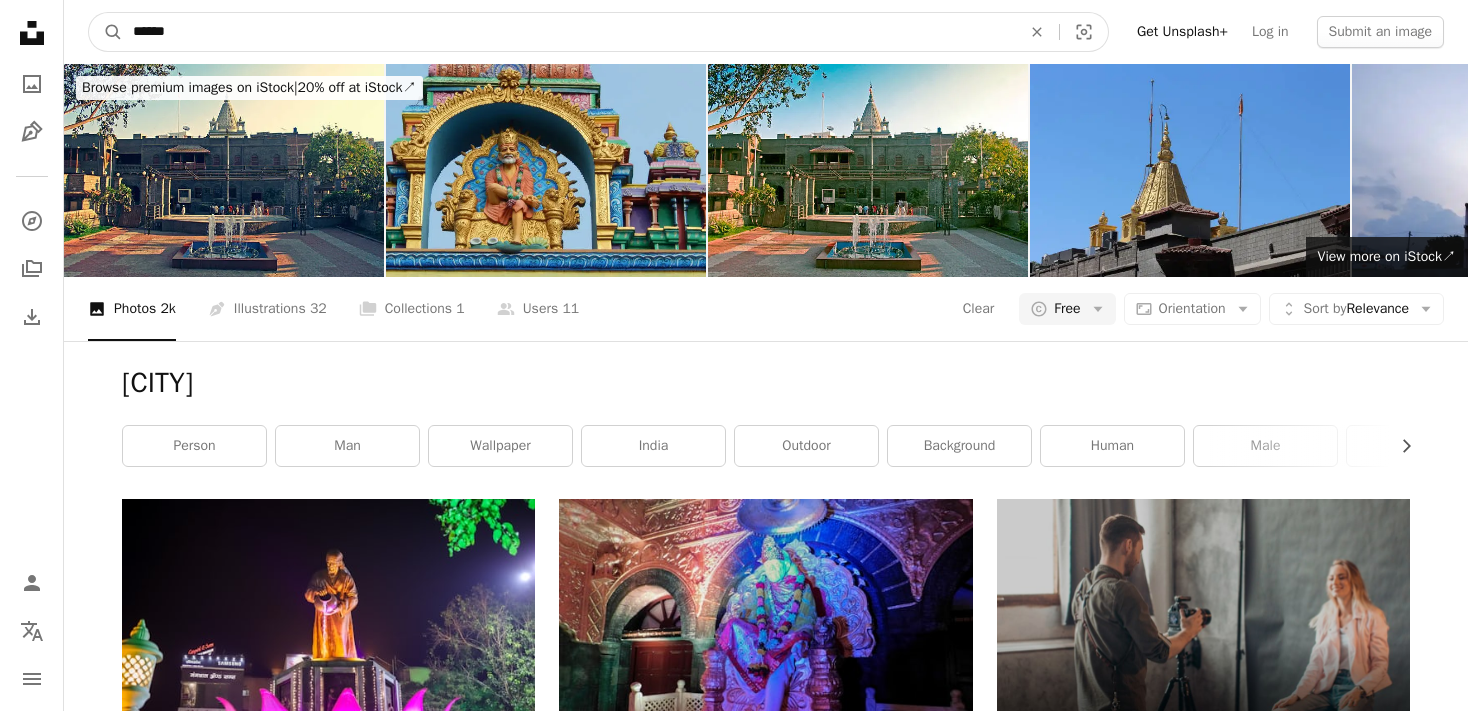 drag, startPoint x: 319, startPoint y: 25, endPoint x: 35, endPoint y: 5, distance: 284.70337 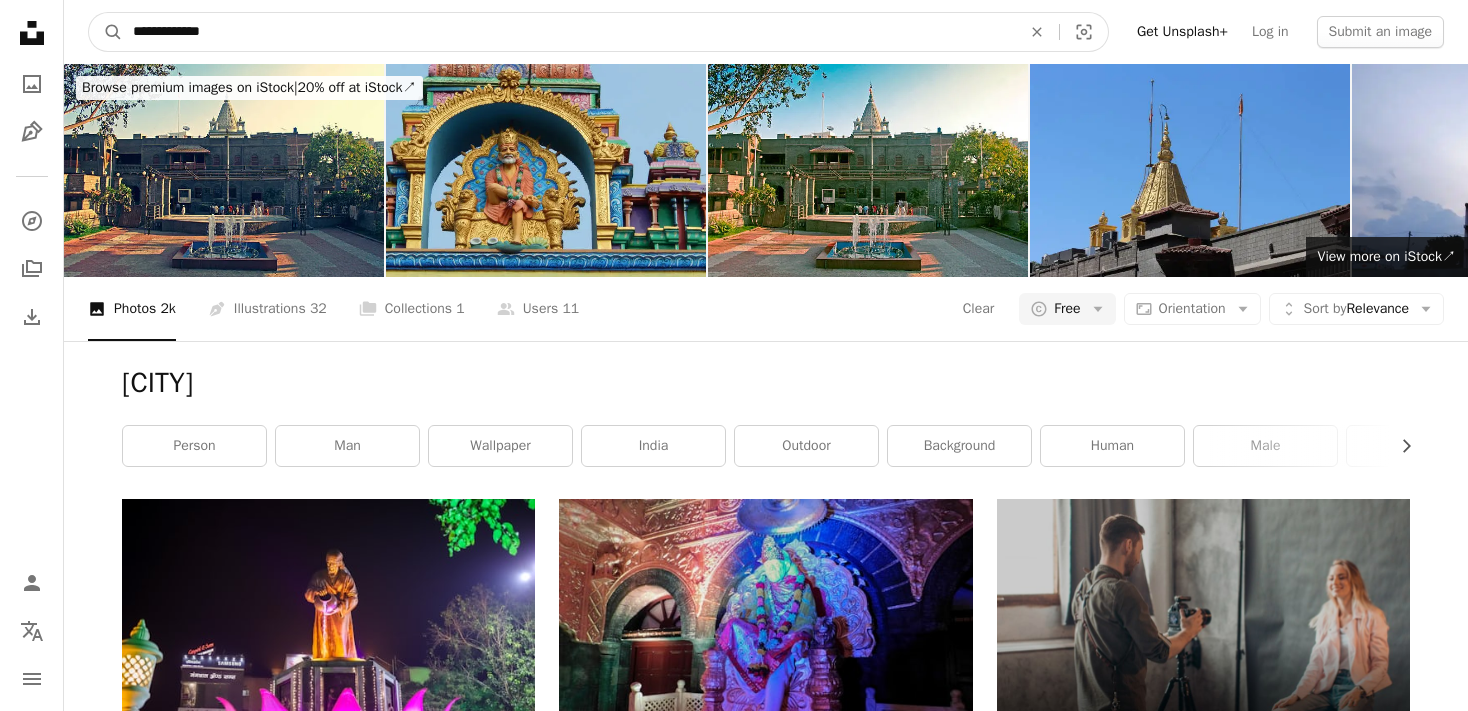 type on "**********" 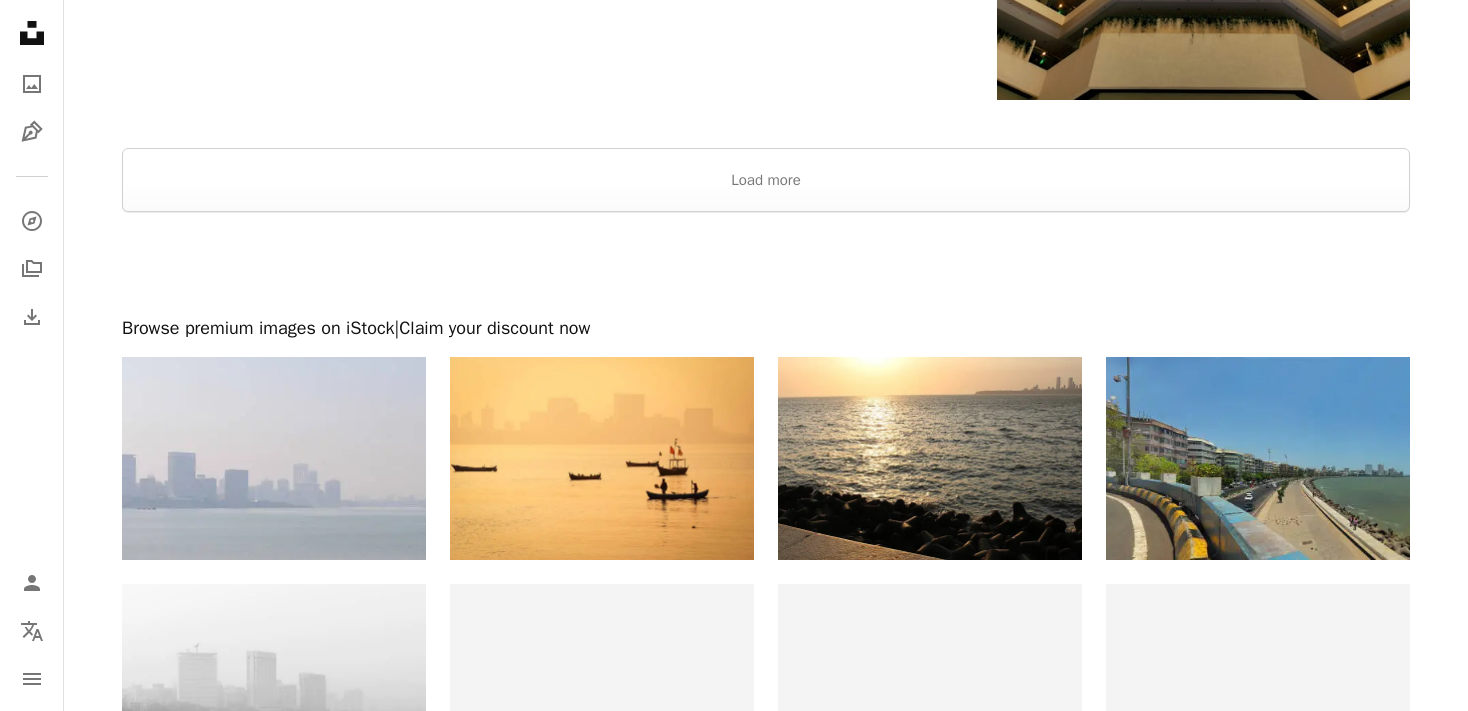 scroll, scrollTop: 4143, scrollLeft: 0, axis: vertical 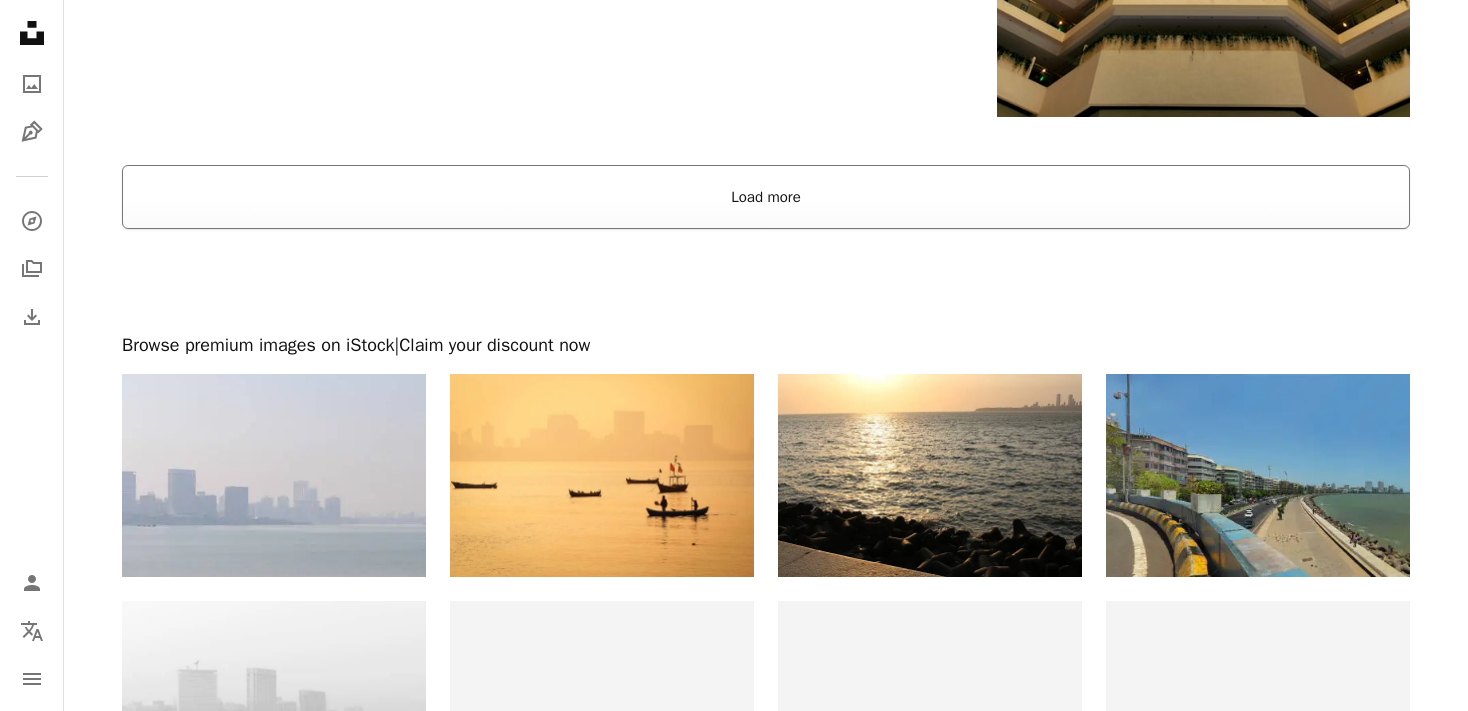 click on "Load more" at bounding box center [766, 197] 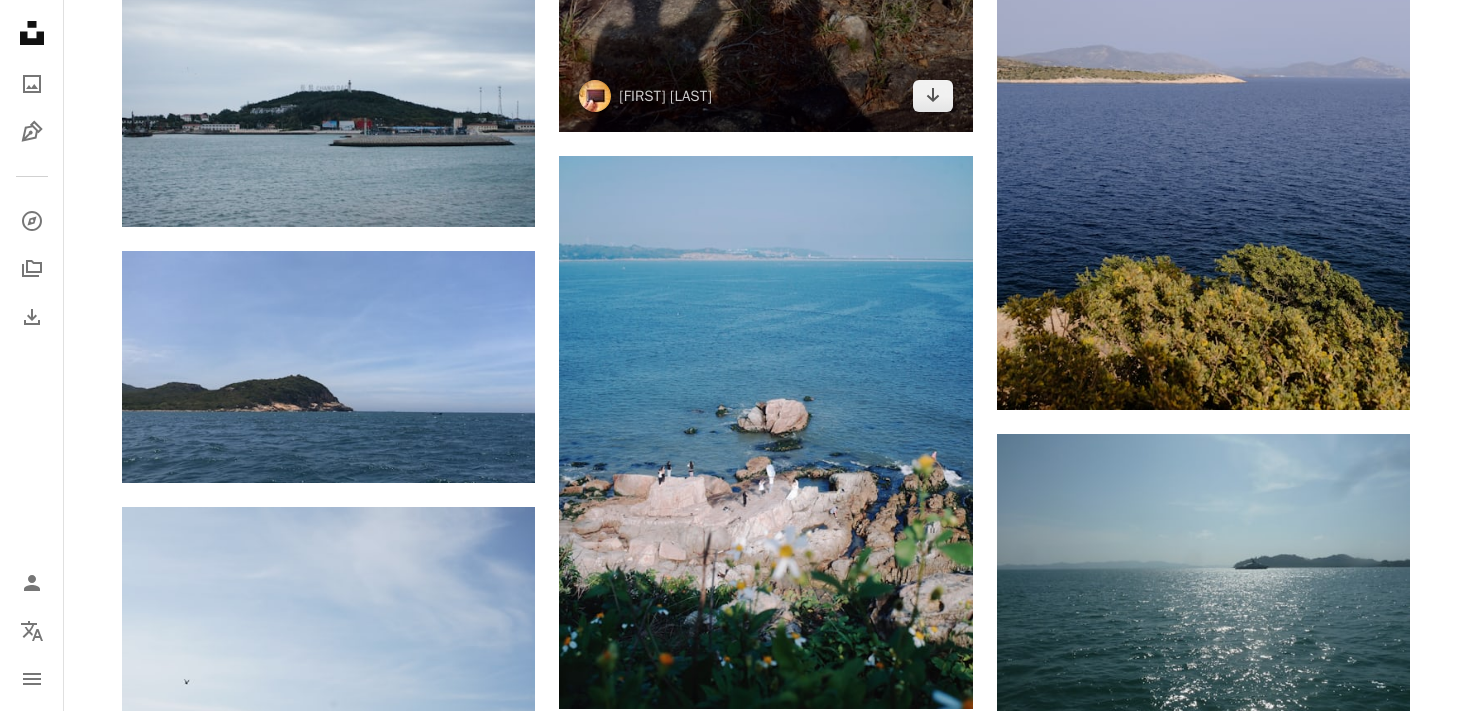 scroll, scrollTop: 10197, scrollLeft: 0, axis: vertical 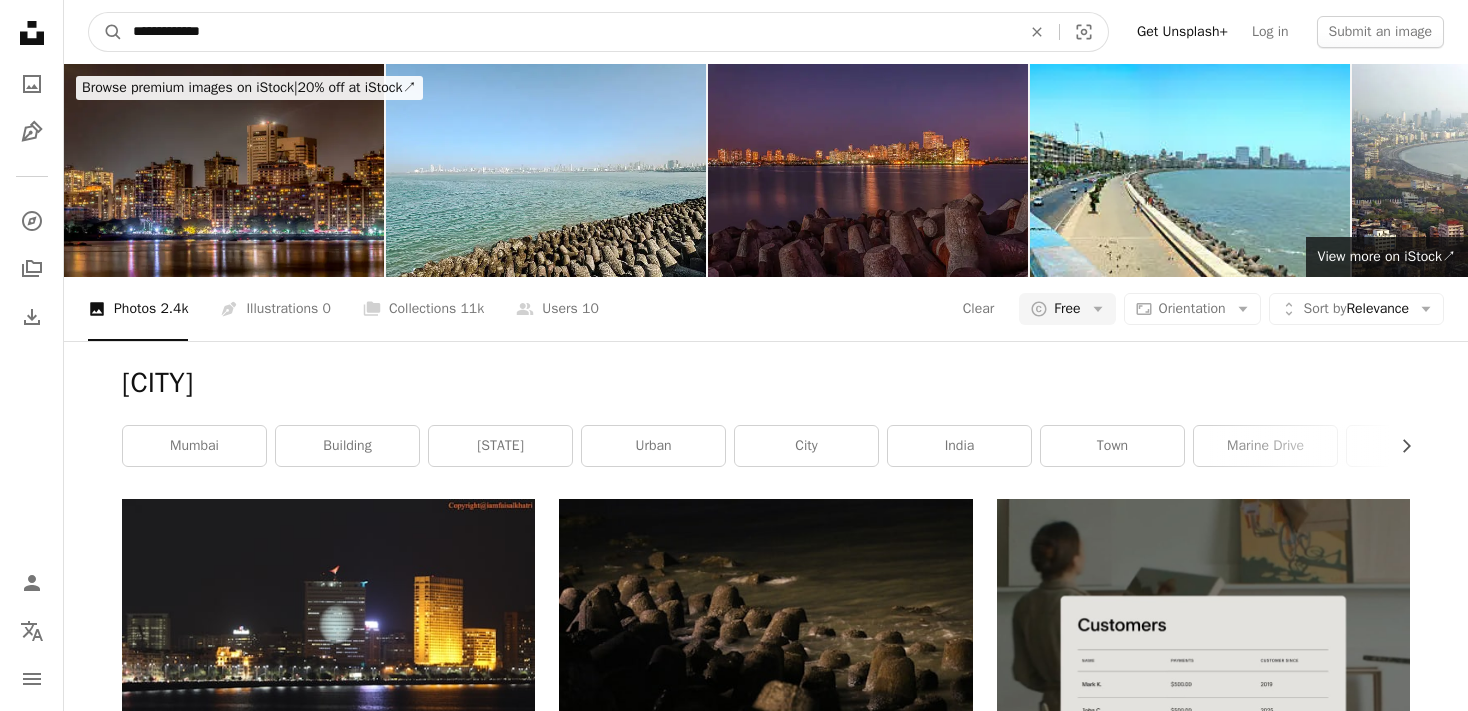 drag, startPoint x: 305, startPoint y: 34, endPoint x: 18, endPoint y: 40, distance: 287.0627 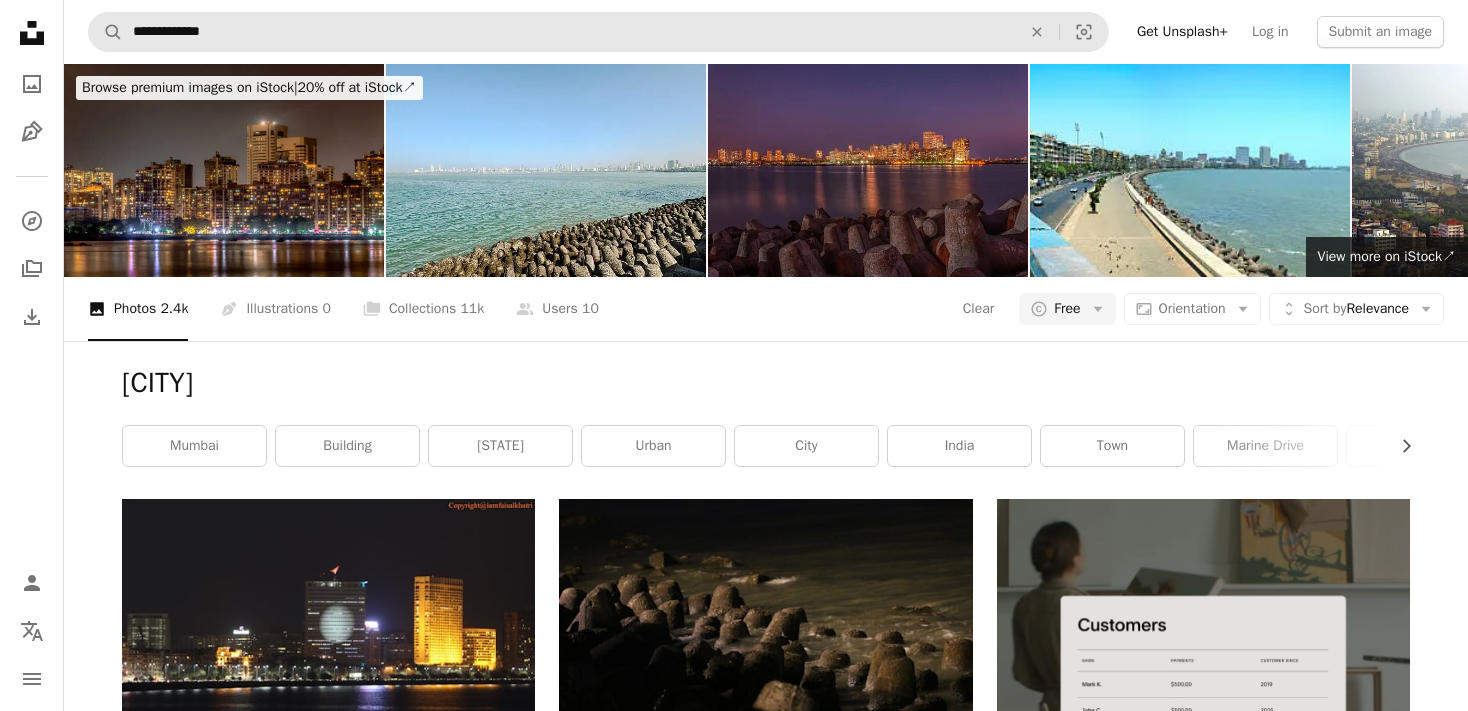 click on "Unsplash logo Unsplash Home" 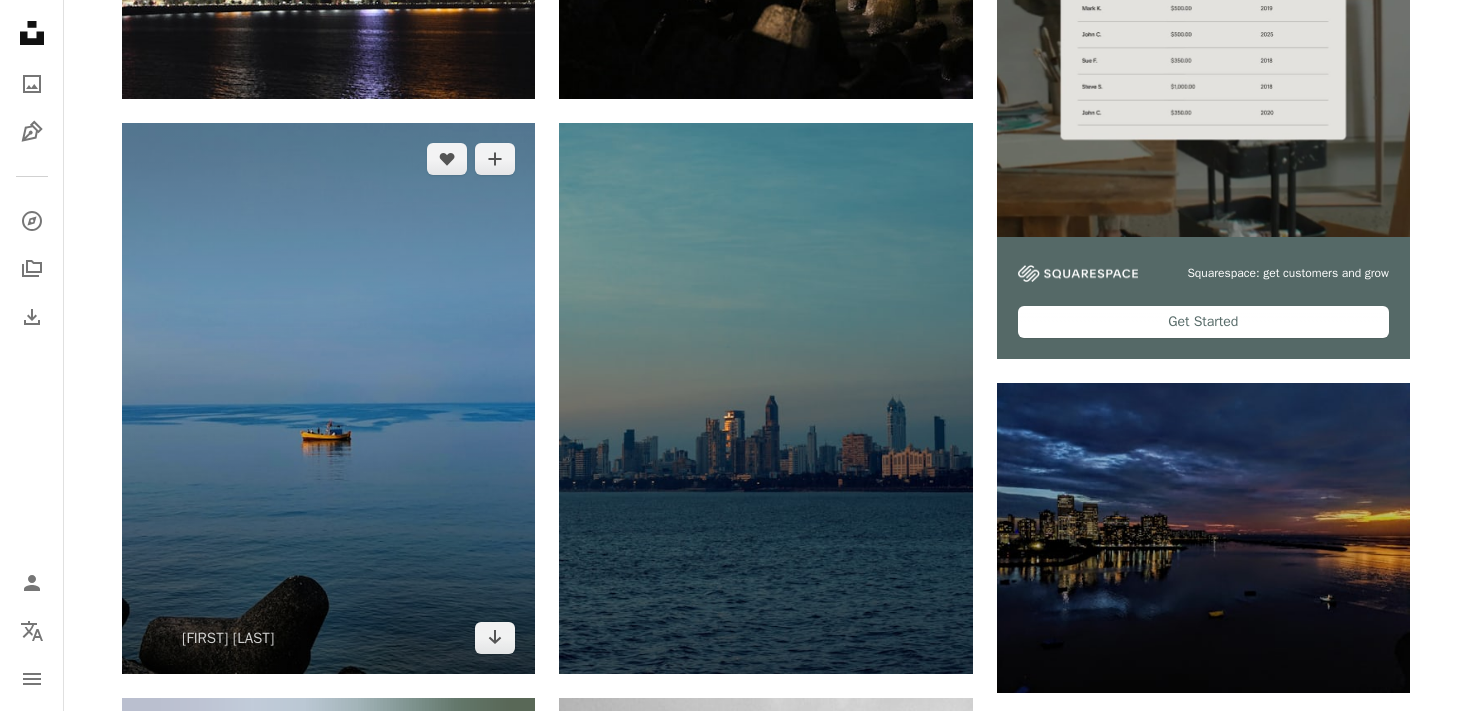 scroll, scrollTop: 0, scrollLeft: 0, axis: both 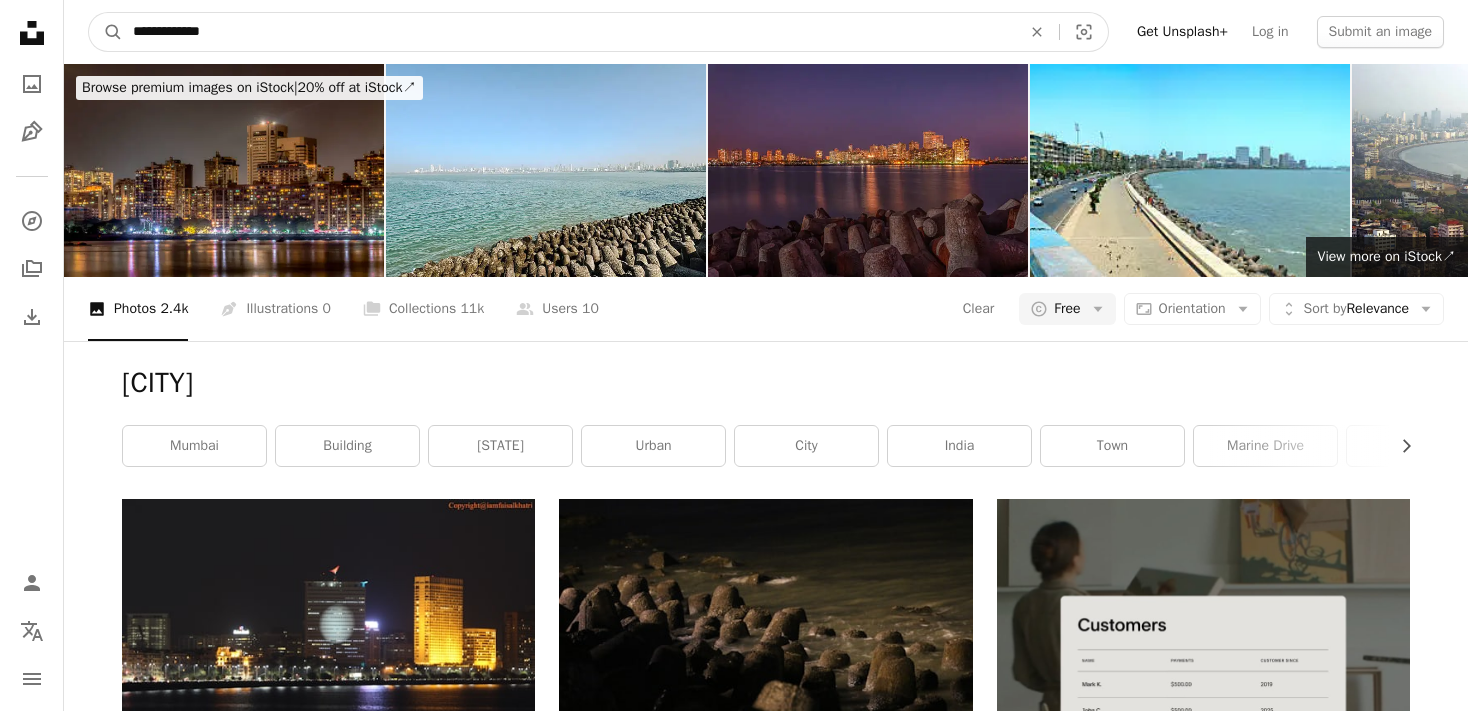 click on "**********" at bounding box center (569, 32) 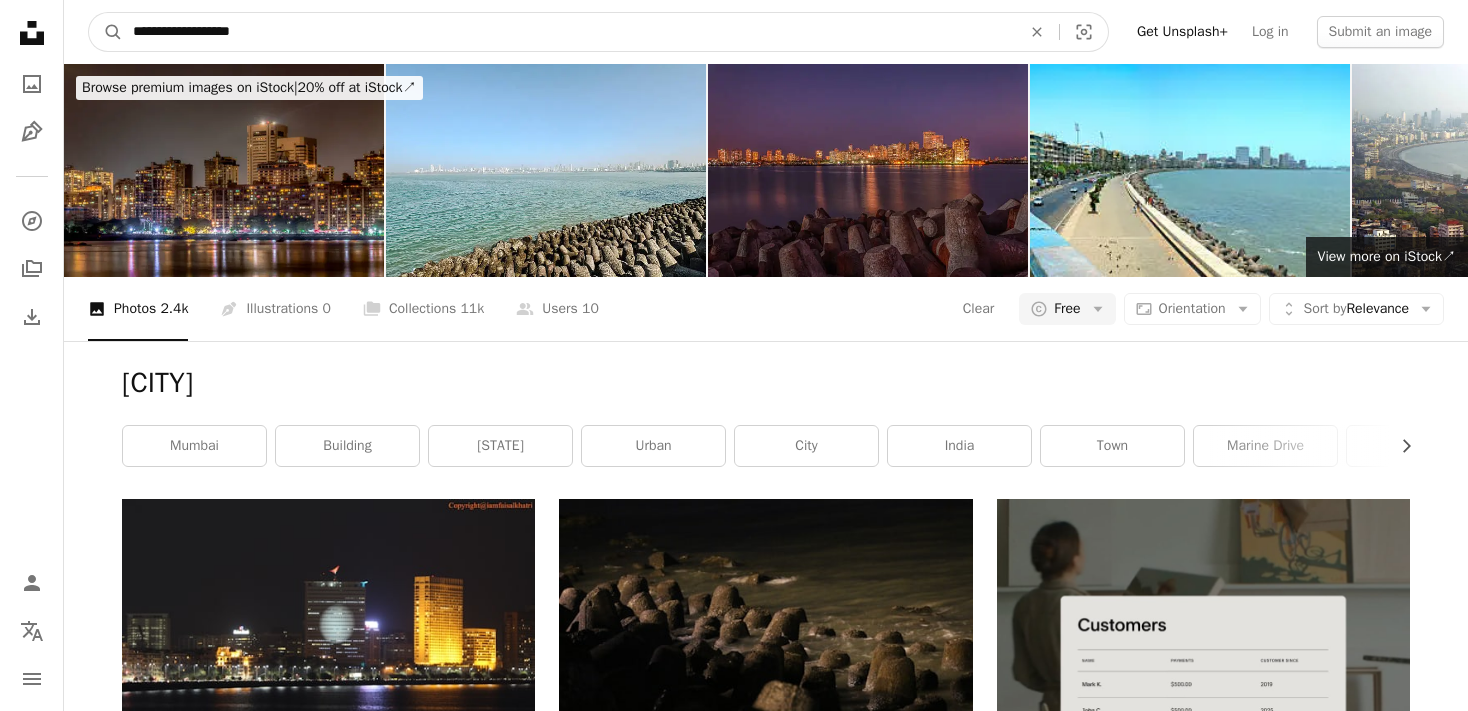 type on "**********" 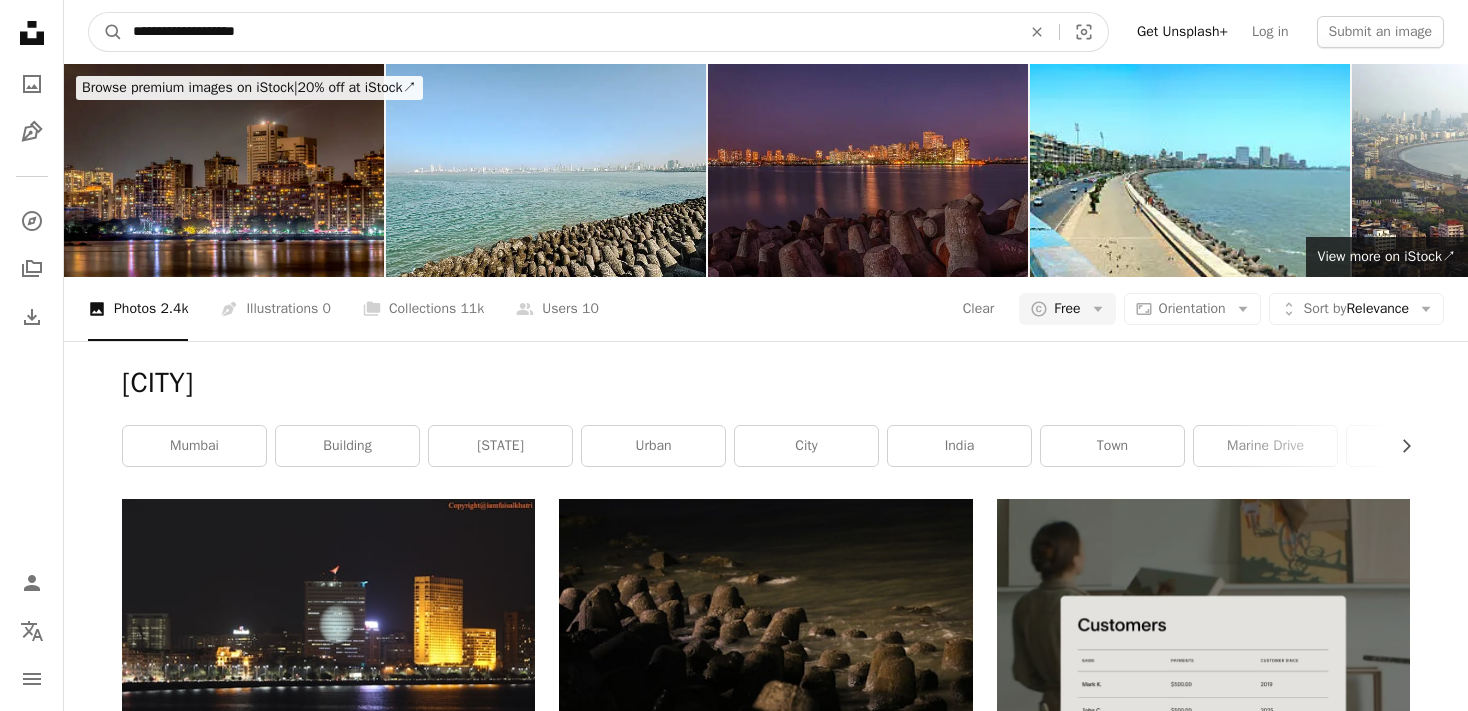 click on "A magnifying glass" at bounding box center [106, 32] 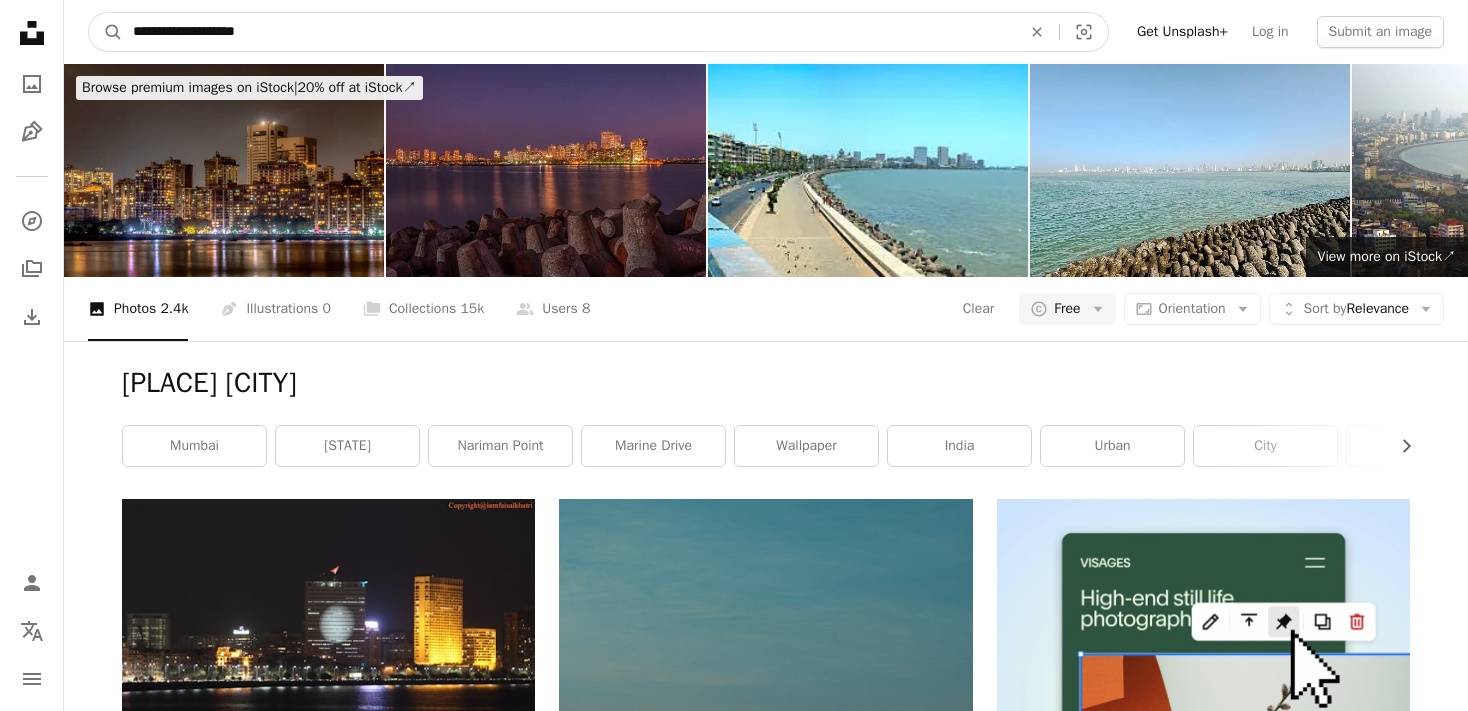 drag, startPoint x: 222, startPoint y: 30, endPoint x: 26, endPoint y: 12, distance: 196.8248 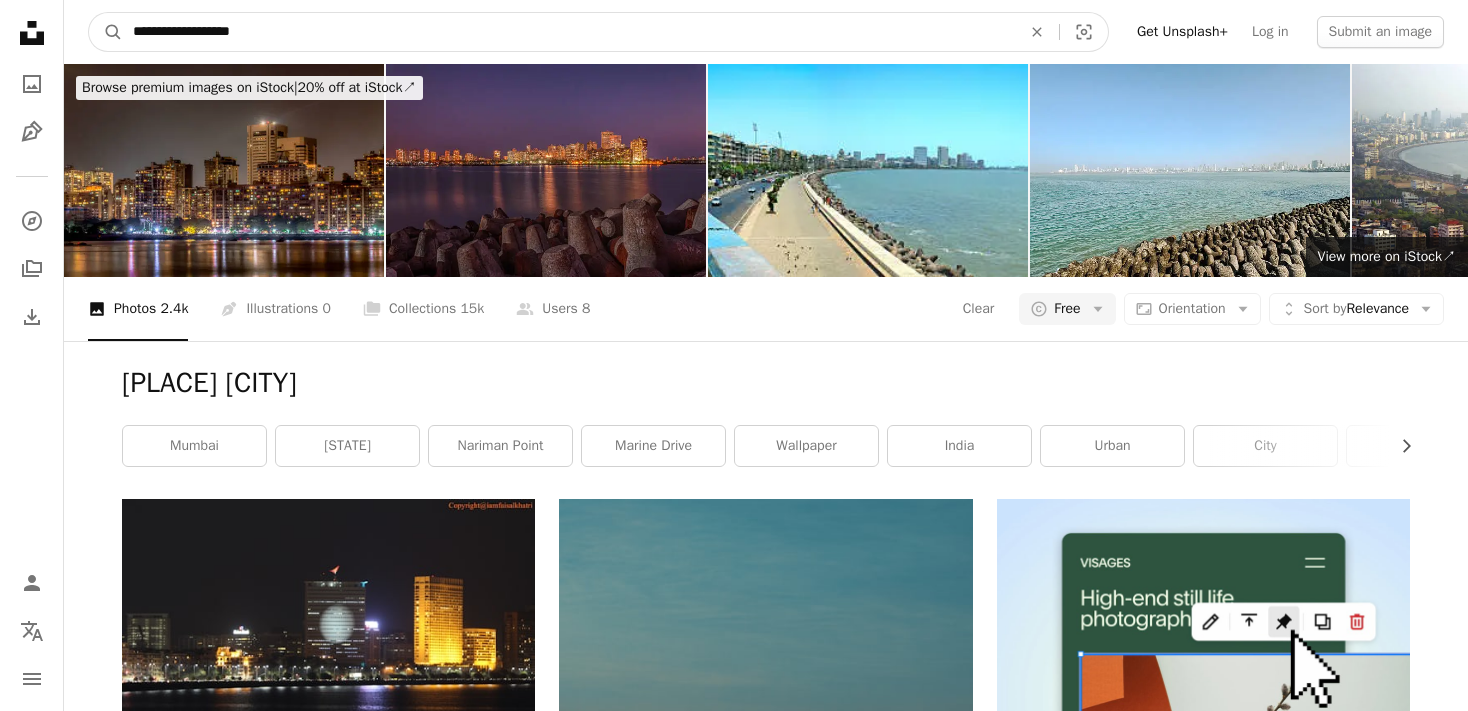 type on "**********" 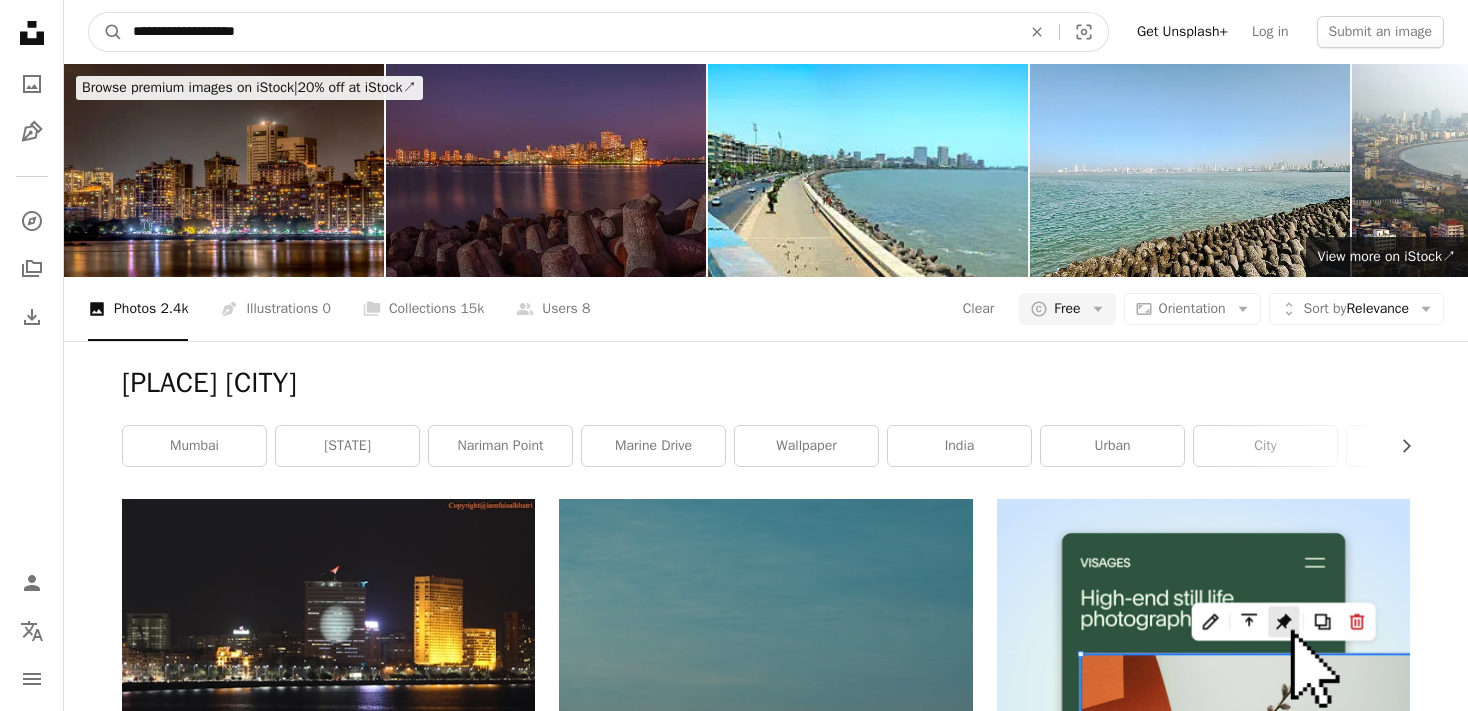 click on "A magnifying glass" at bounding box center [106, 32] 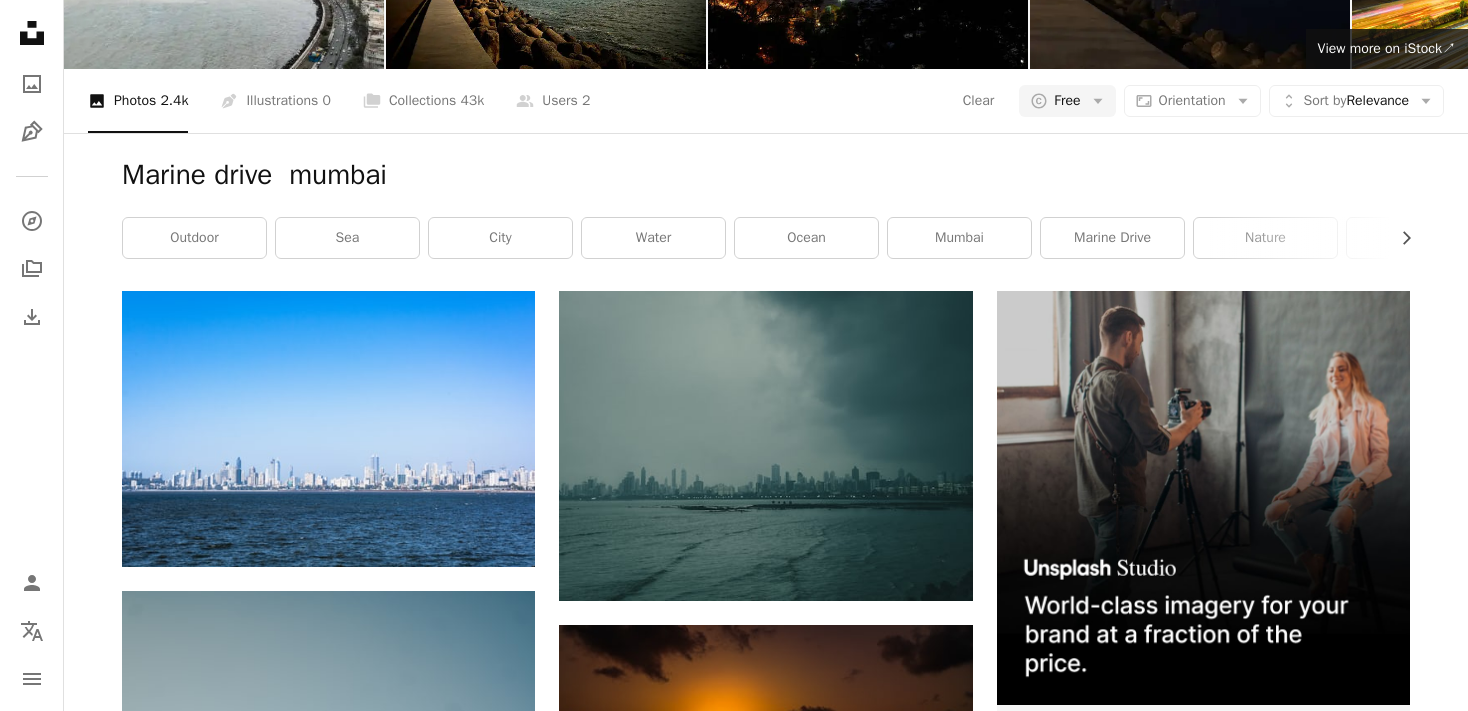 scroll, scrollTop: 445, scrollLeft: 0, axis: vertical 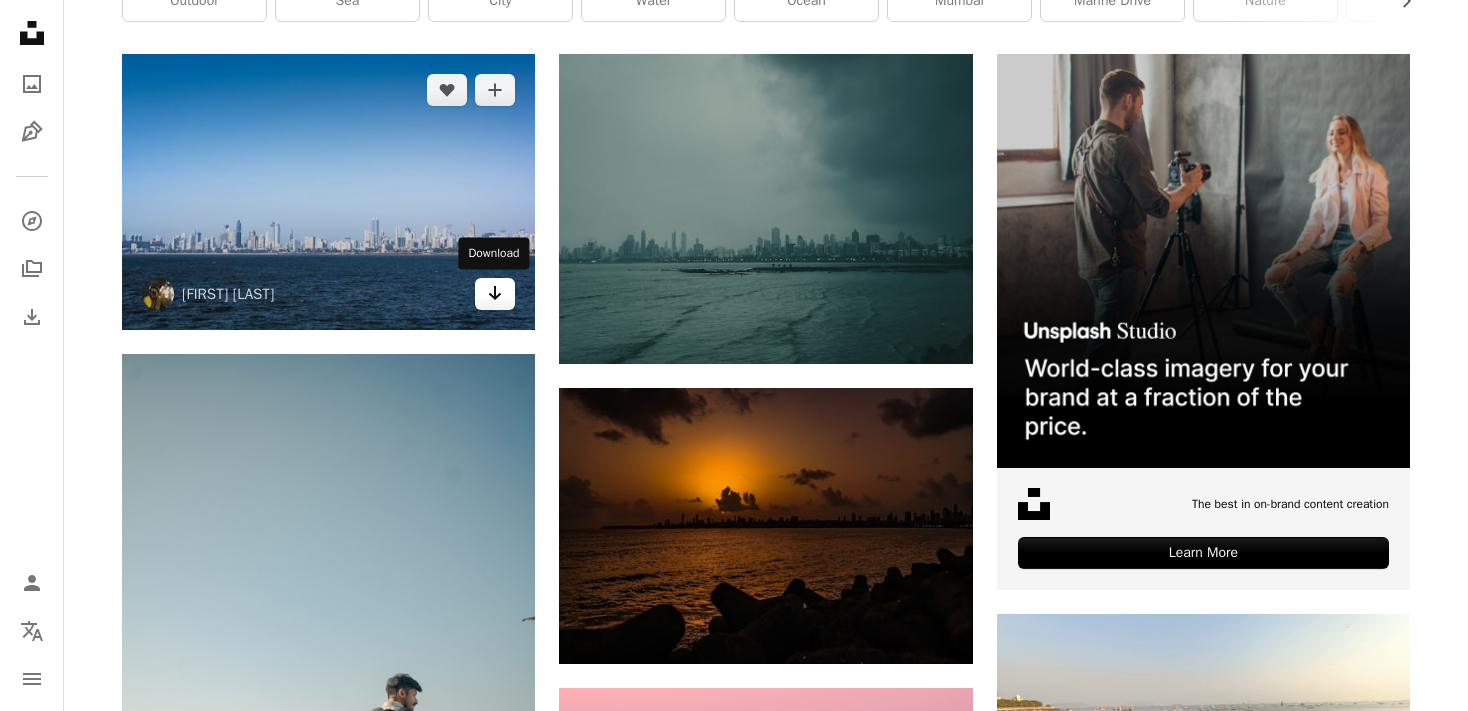 click 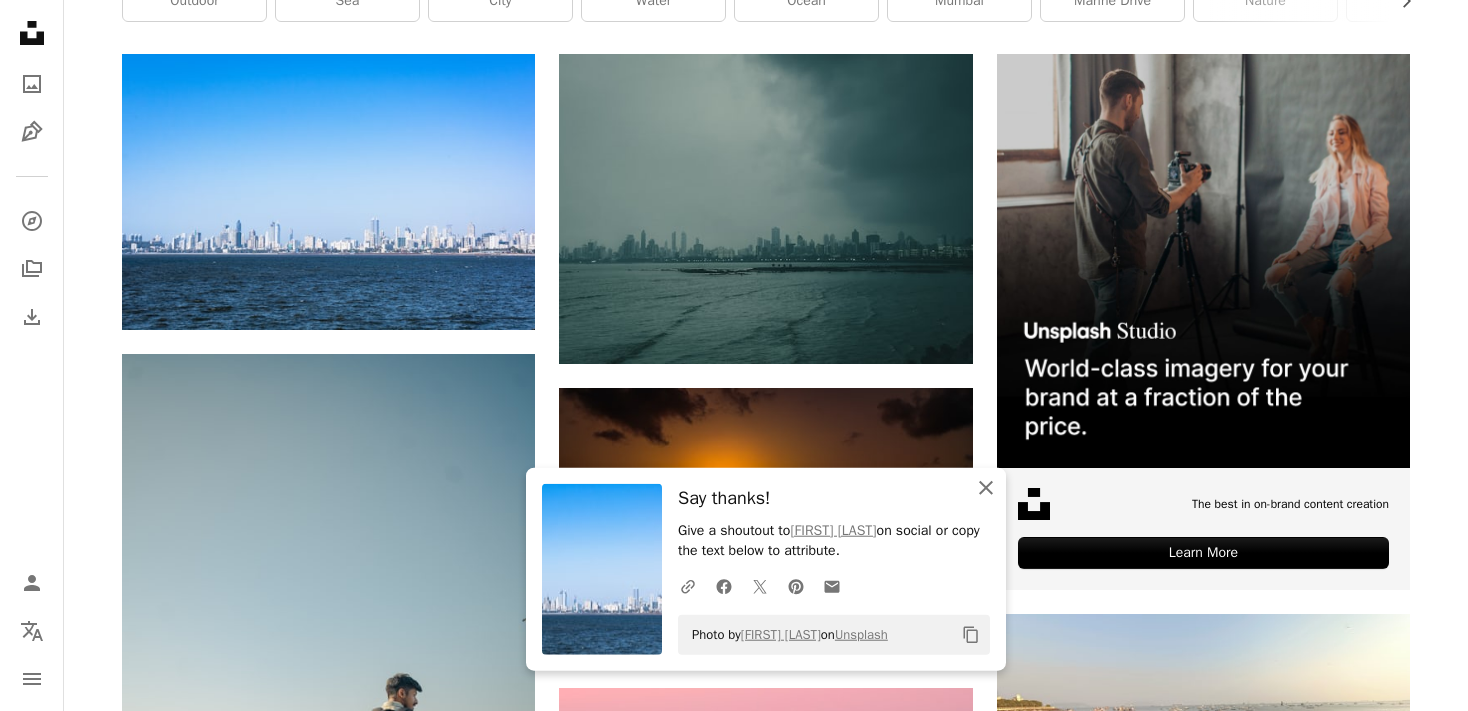 click on "An X shape" 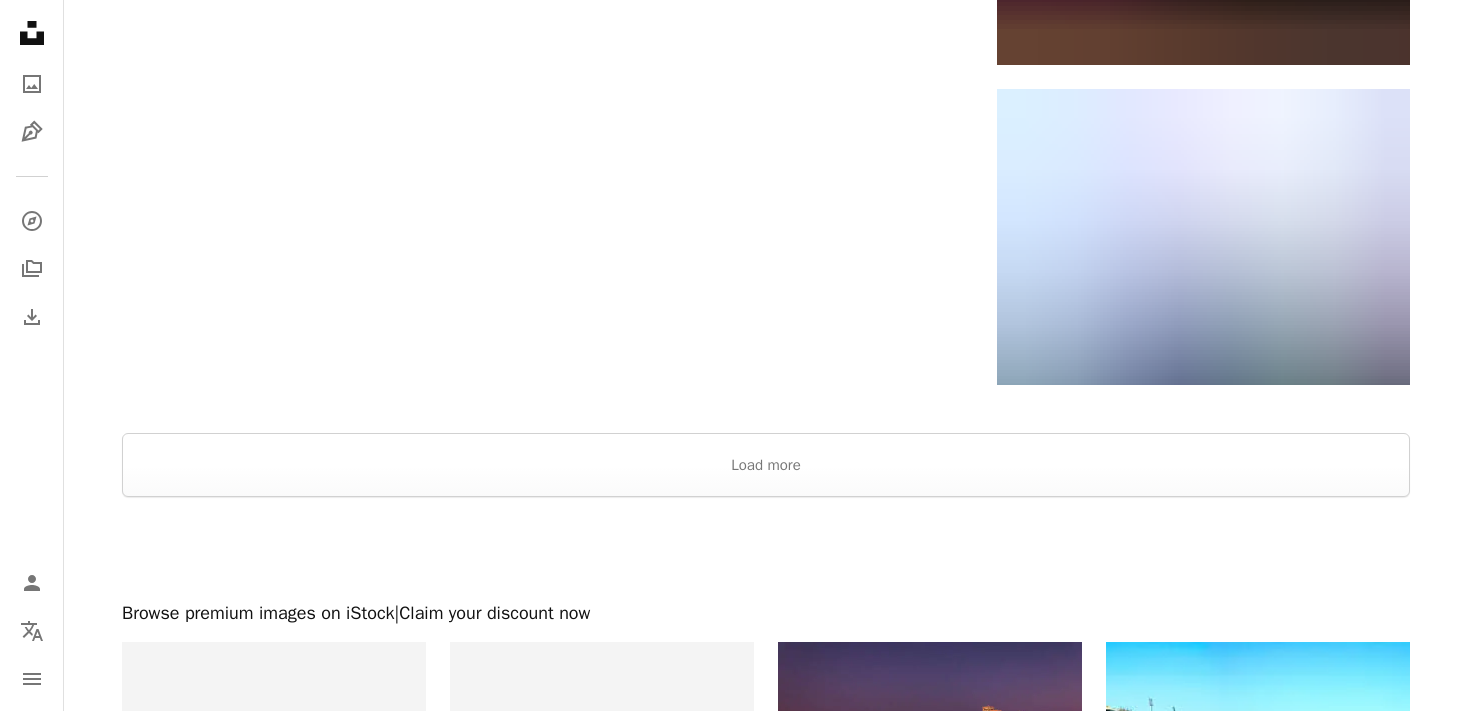 scroll, scrollTop: 3960, scrollLeft: 0, axis: vertical 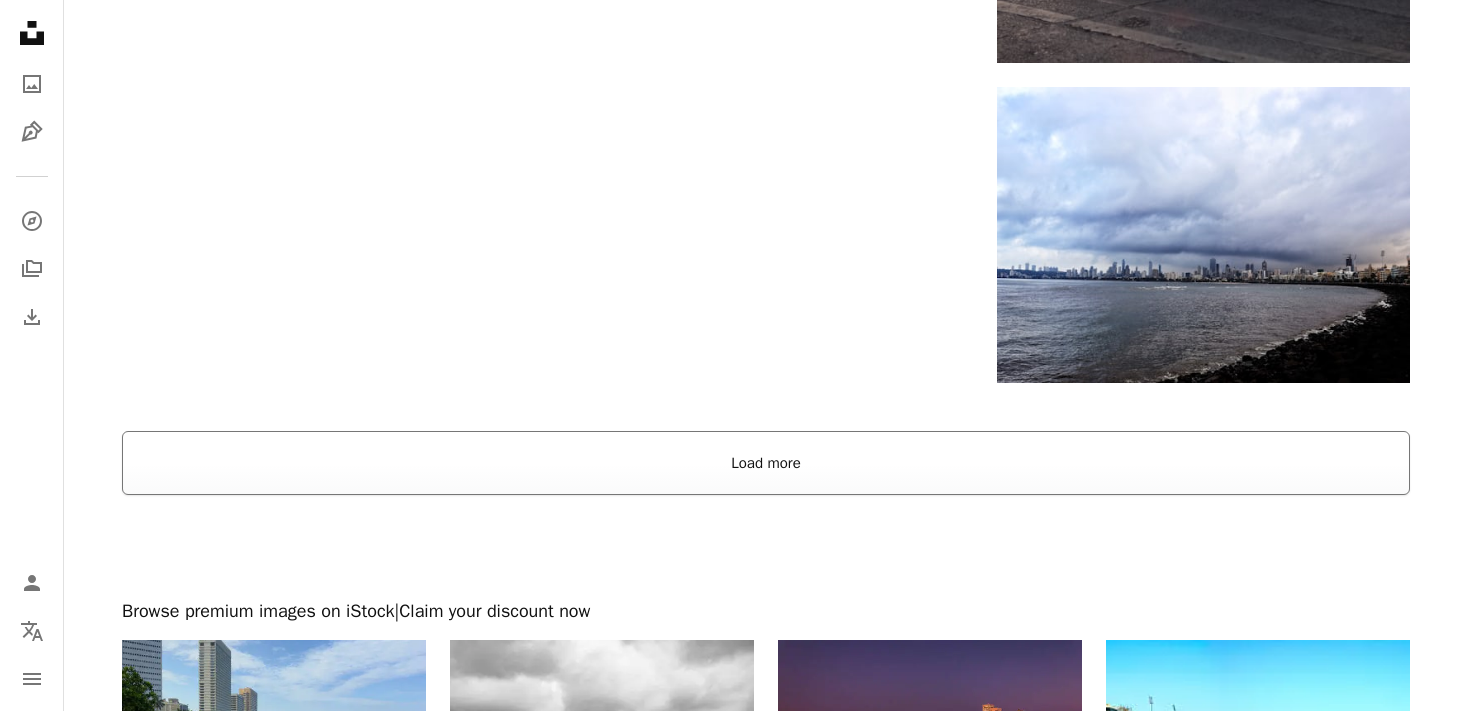 click on "Load more" at bounding box center [766, 463] 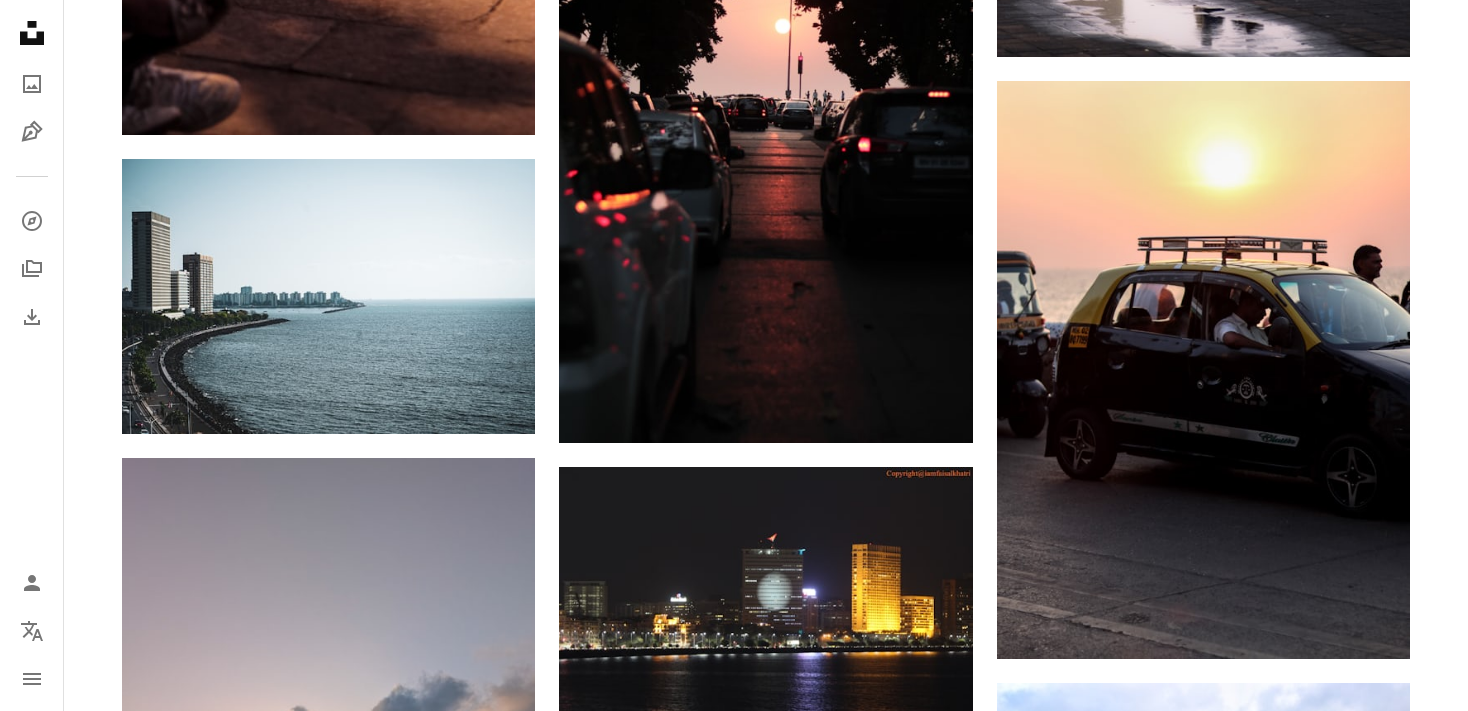 scroll, scrollTop: 3336, scrollLeft: 0, axis: vertical 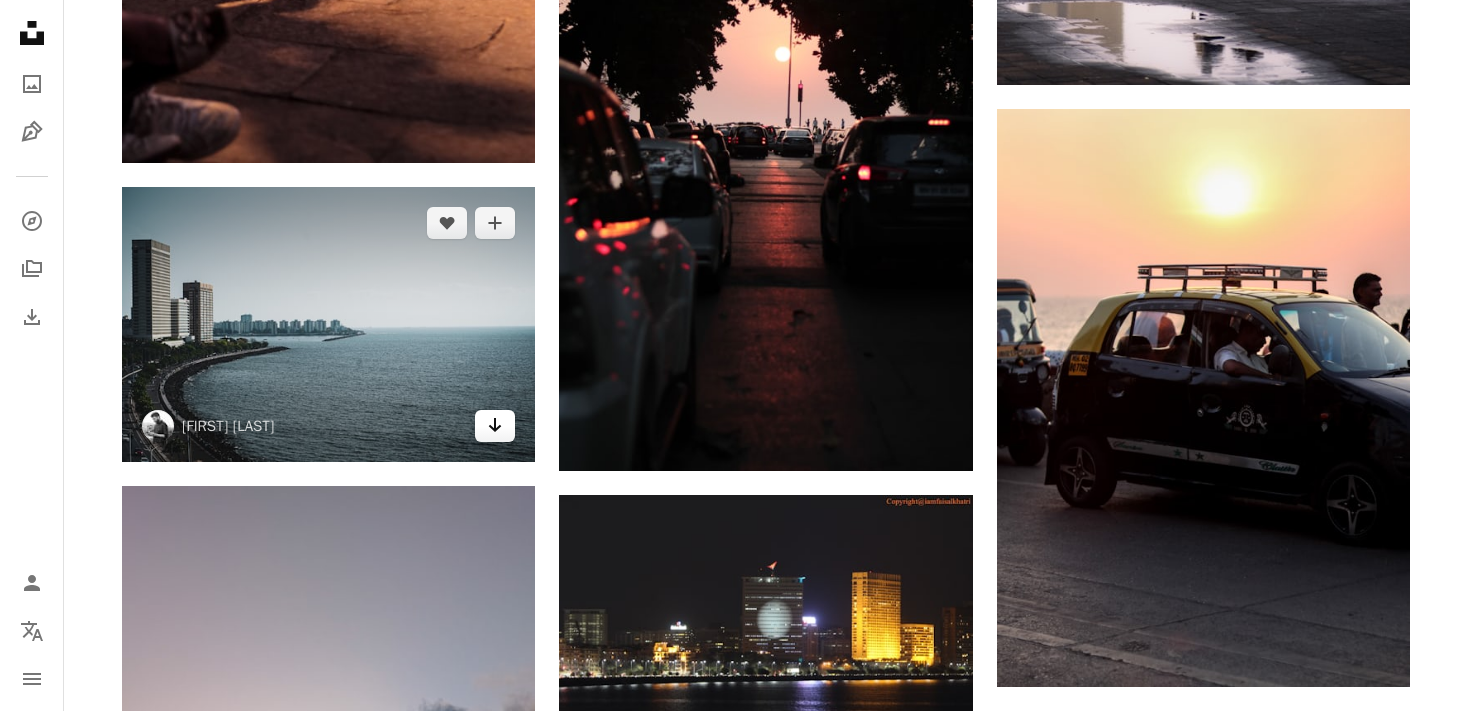 click 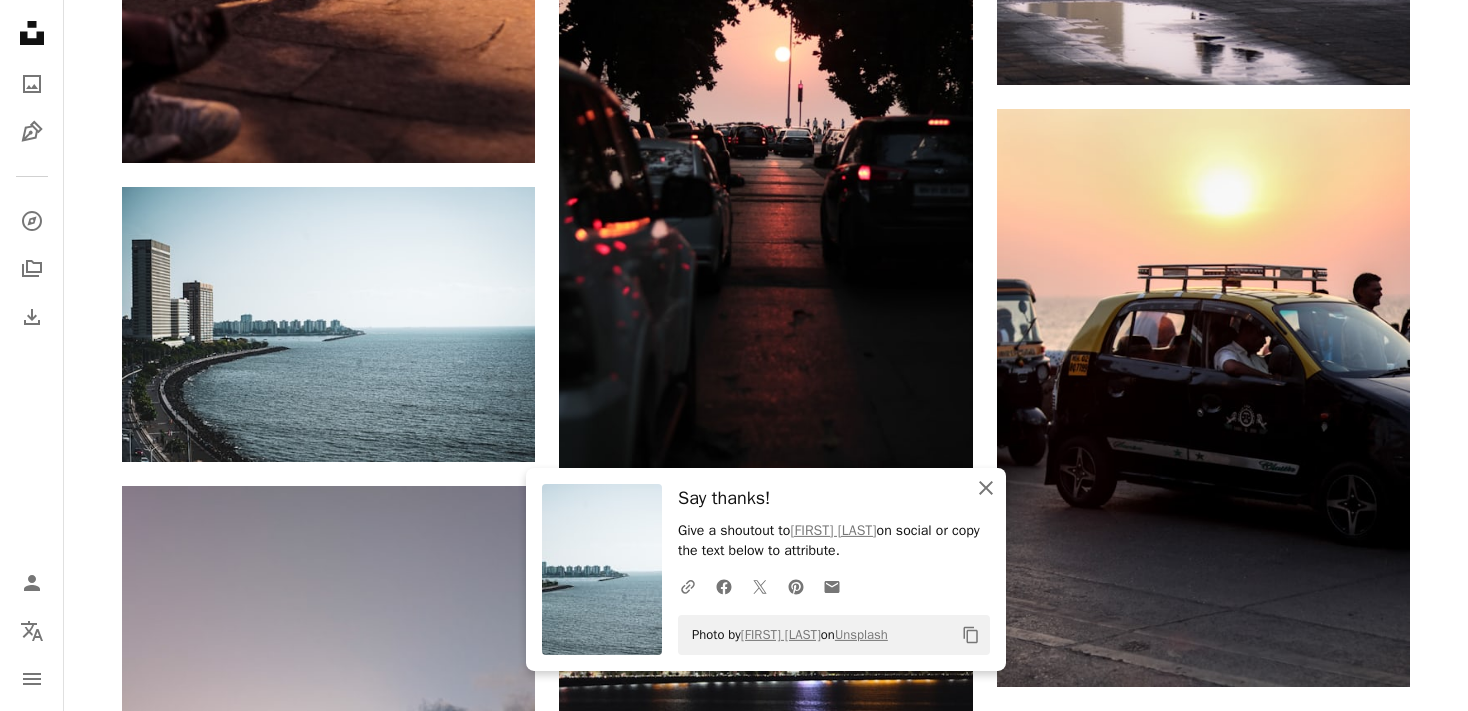 click on "An X shape" 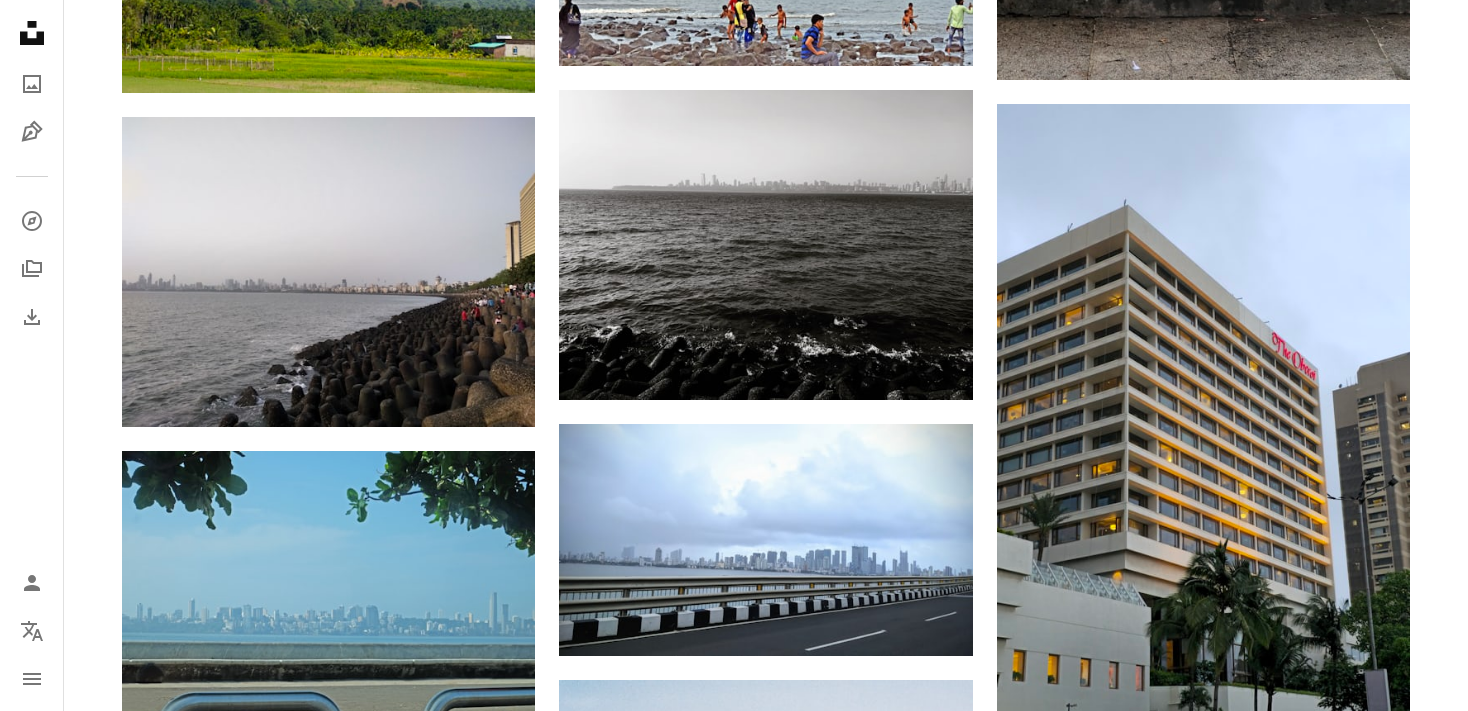 scroll, scrollTop: 11228, scrollLeft: 0, axis: vertical 